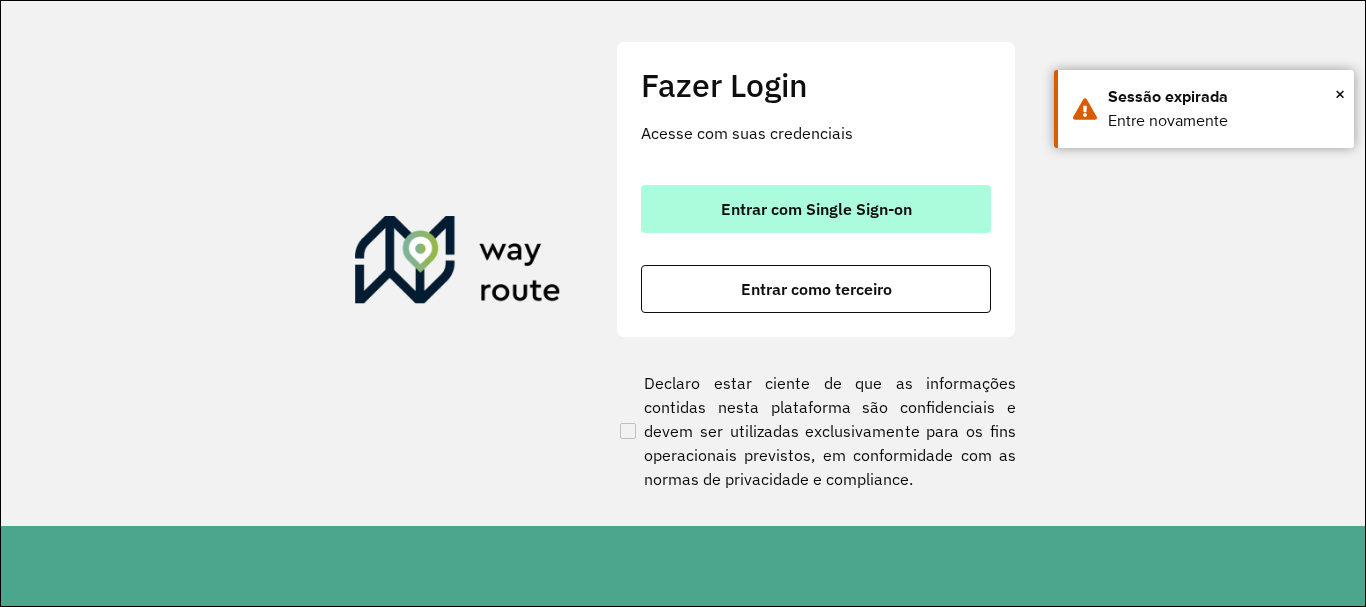 scroll, scrollTop: 0, scrollLeft: 0, axis: both 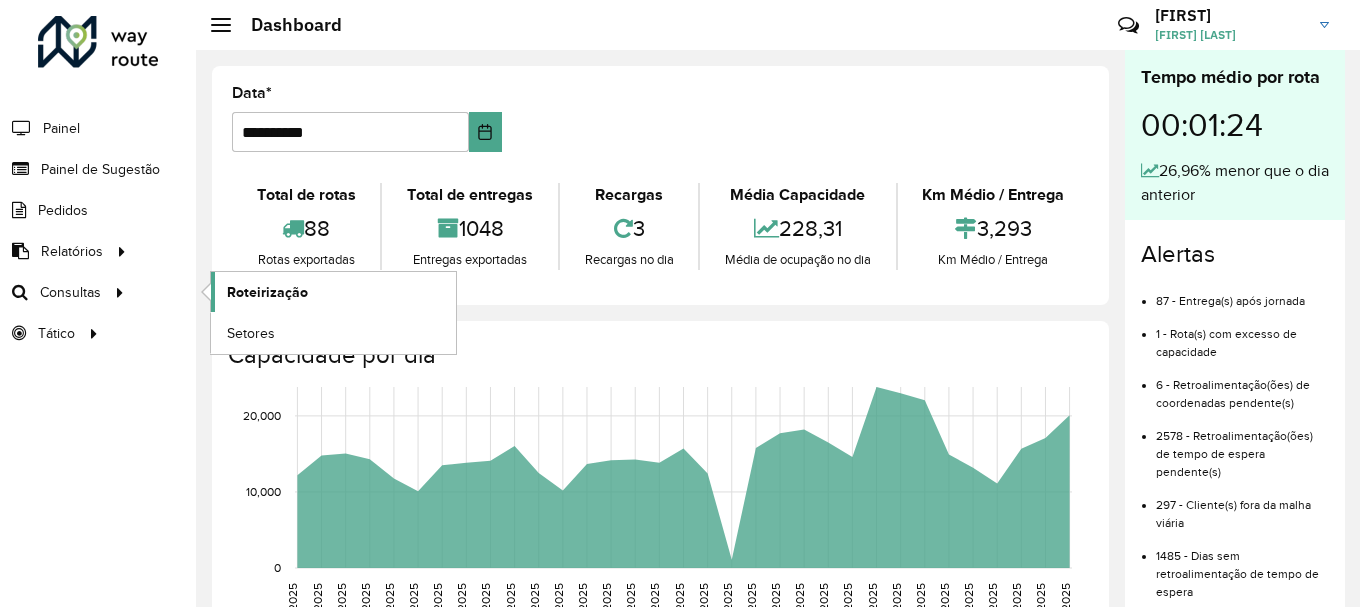 click on "Roteirização" 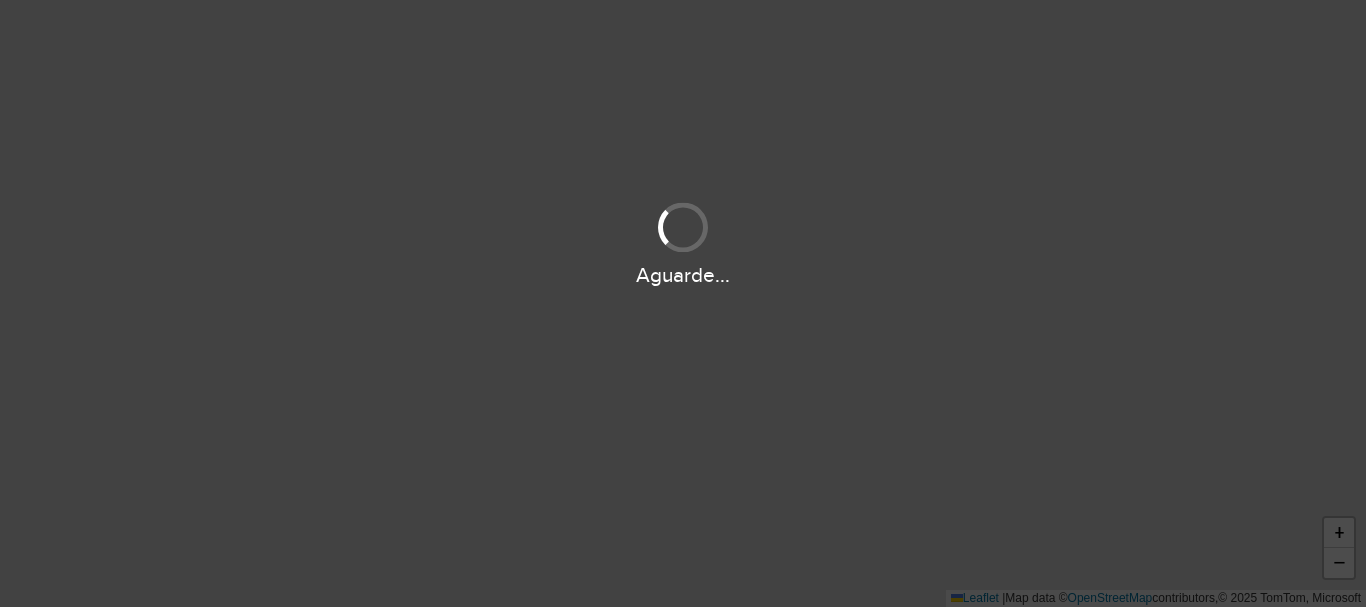 scroll, scrollTop: 0, scrollLeft: 0, axis: both 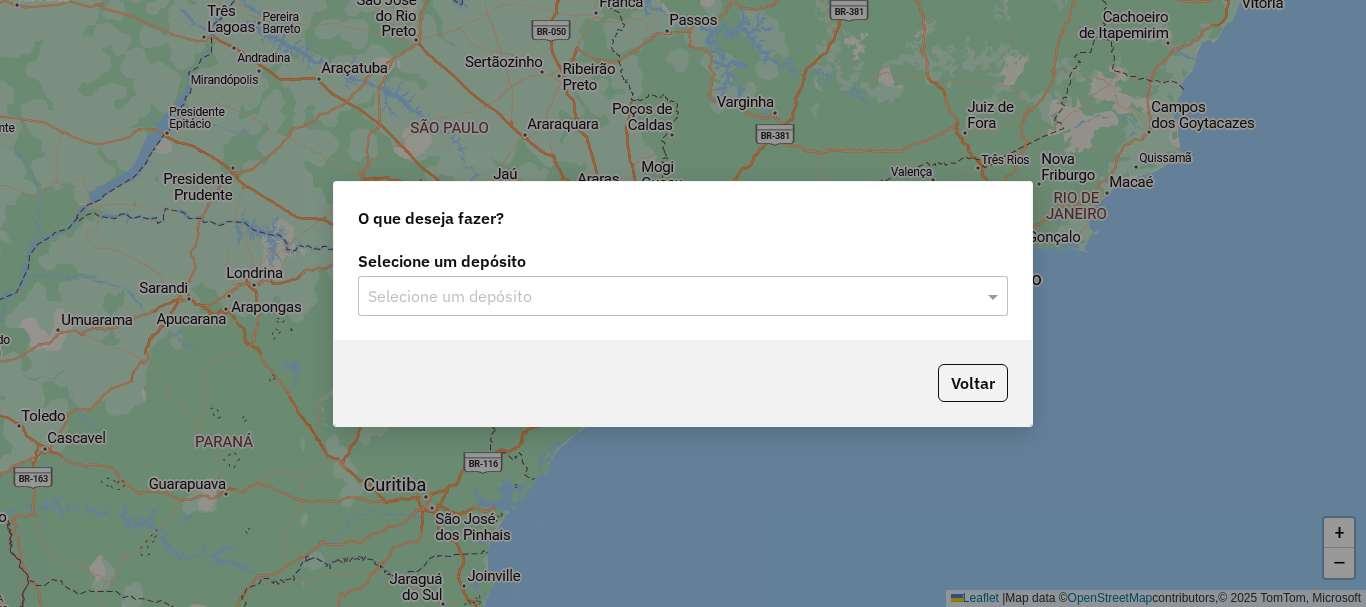 click on "Selecione um depósito" 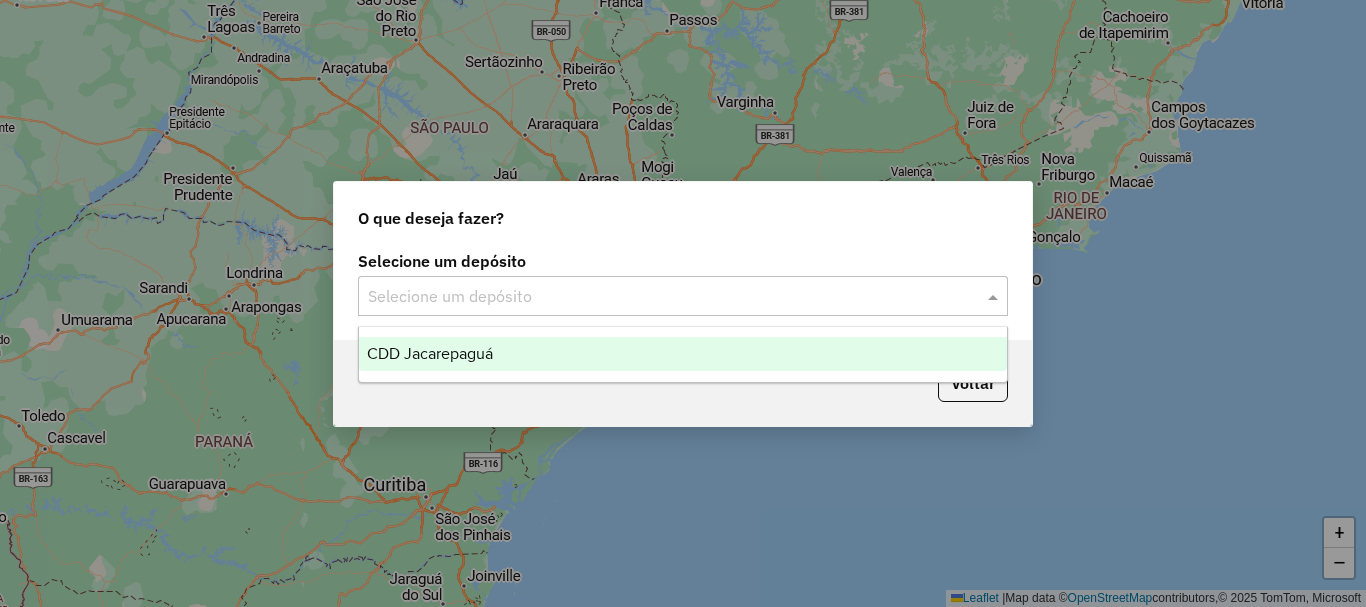 click on "CDD Jacarepaguá" at bounding box center [683, 354] 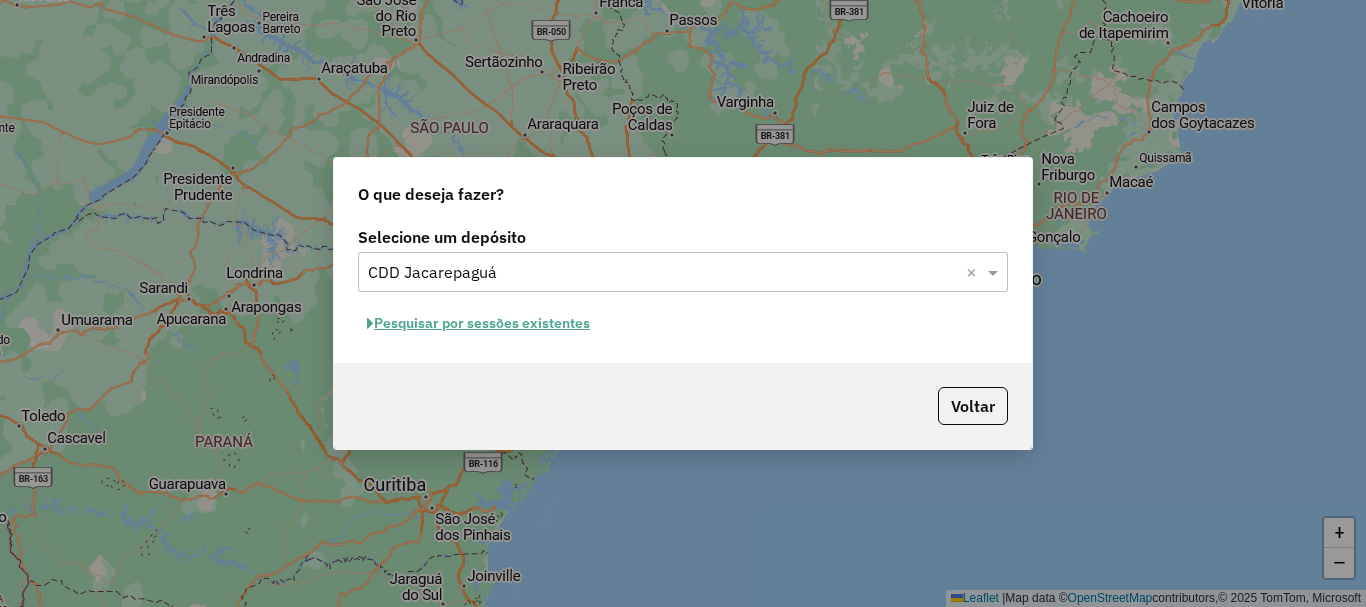 click on "Pesquisar por sessões existentes" 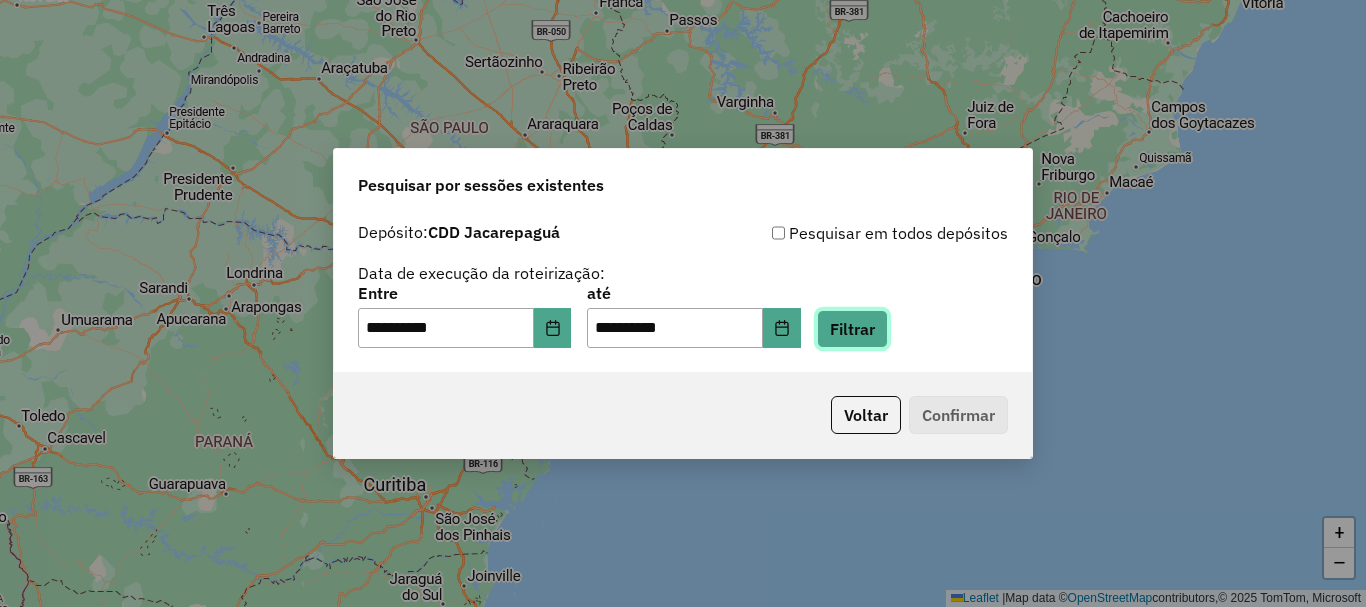 click on "Filtrar" 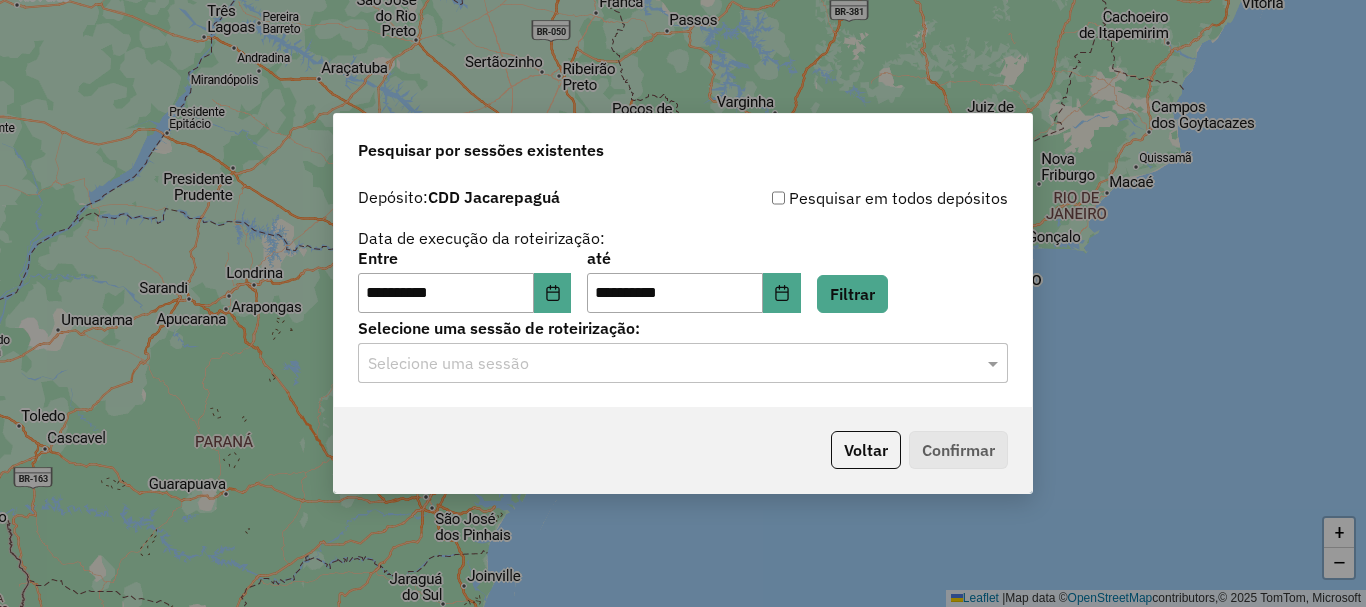 click on "Selecione uma sessão" 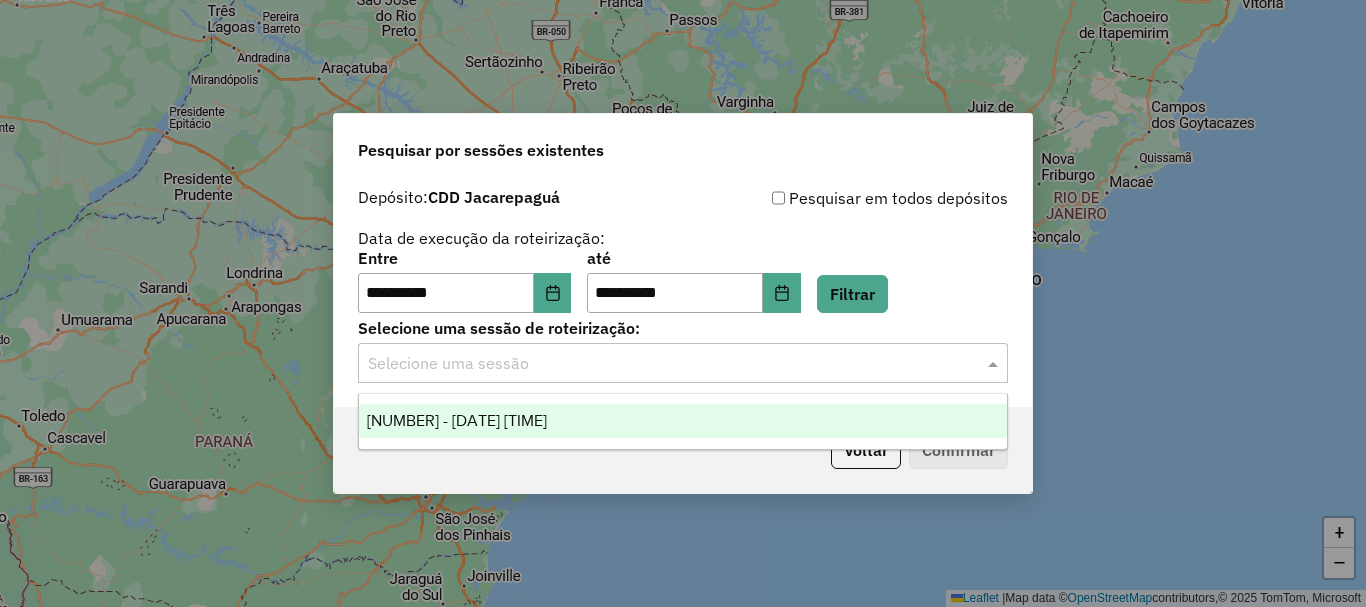 click on "1225544 - 07/08/2025 19:36" at bounding box center (683, 421) 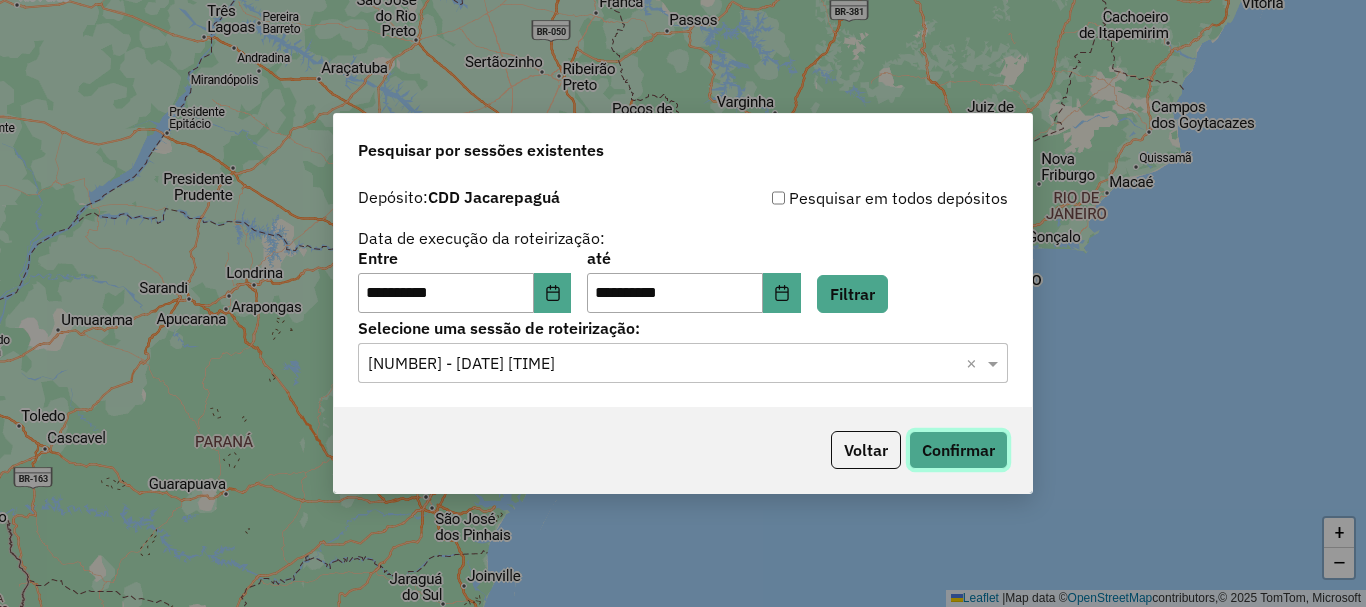 click on "Confirmar" 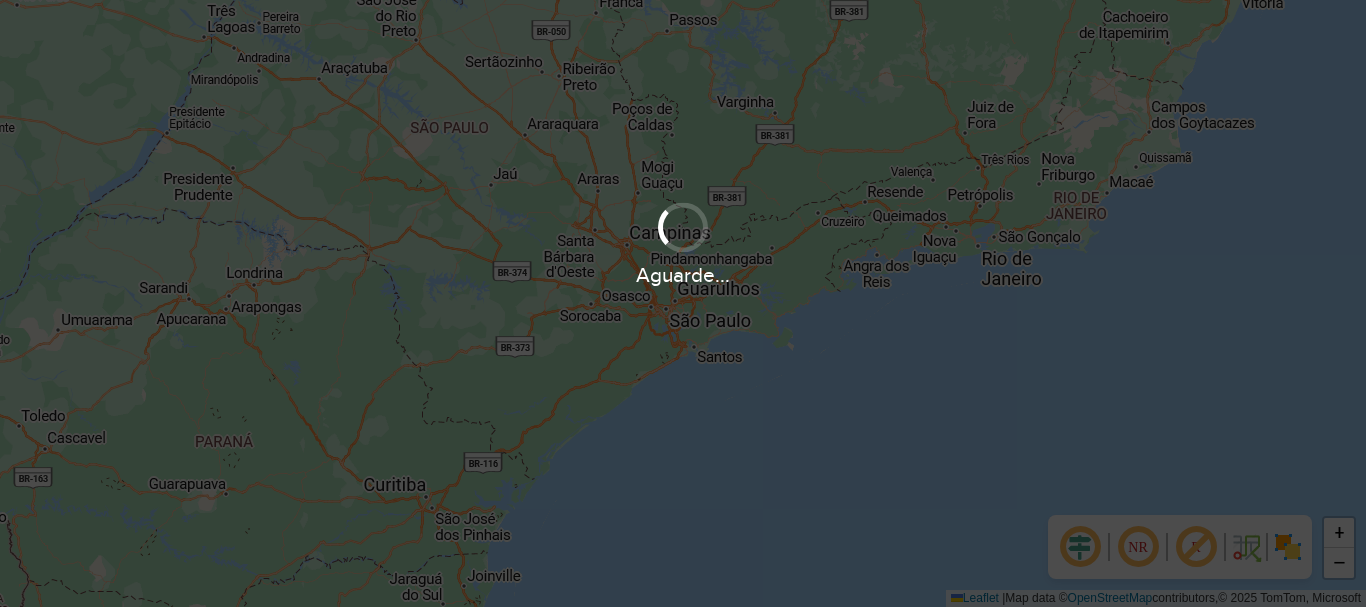 scroll, scrollTop: 0, scrollLeft: 0, axis: both 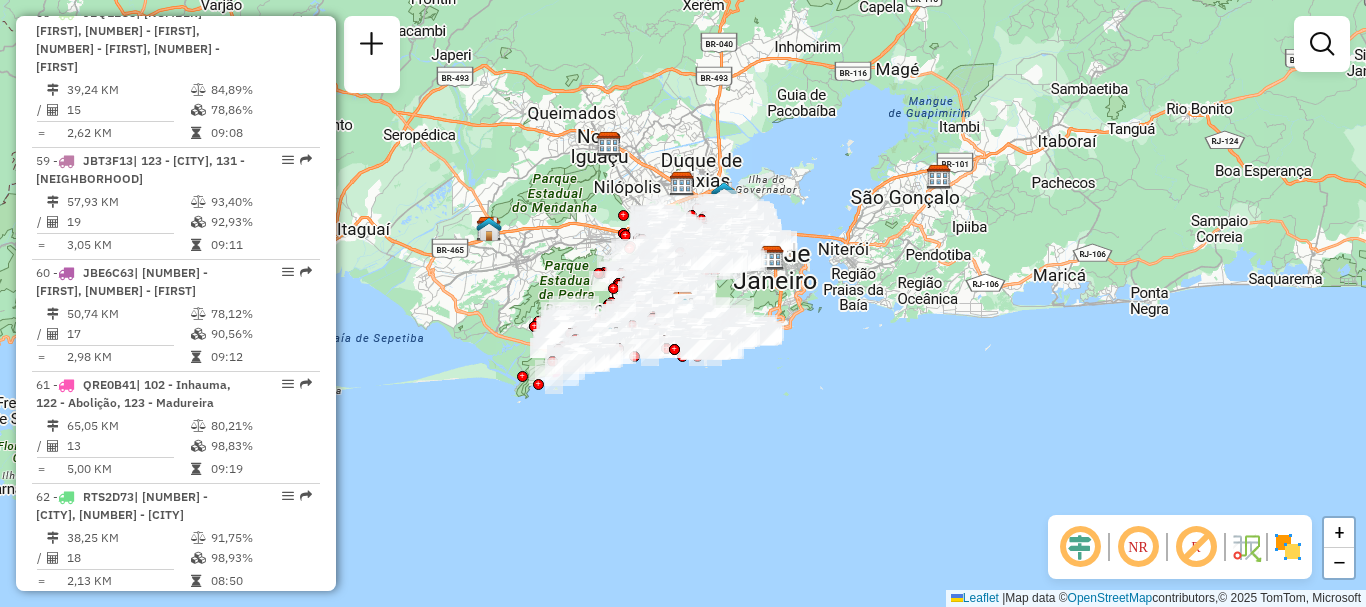 click on "63 - [DOM] Vila Isabel CTO, 921 - Engenho Novo, 922 - Meier" at bounding box center [142, 627] 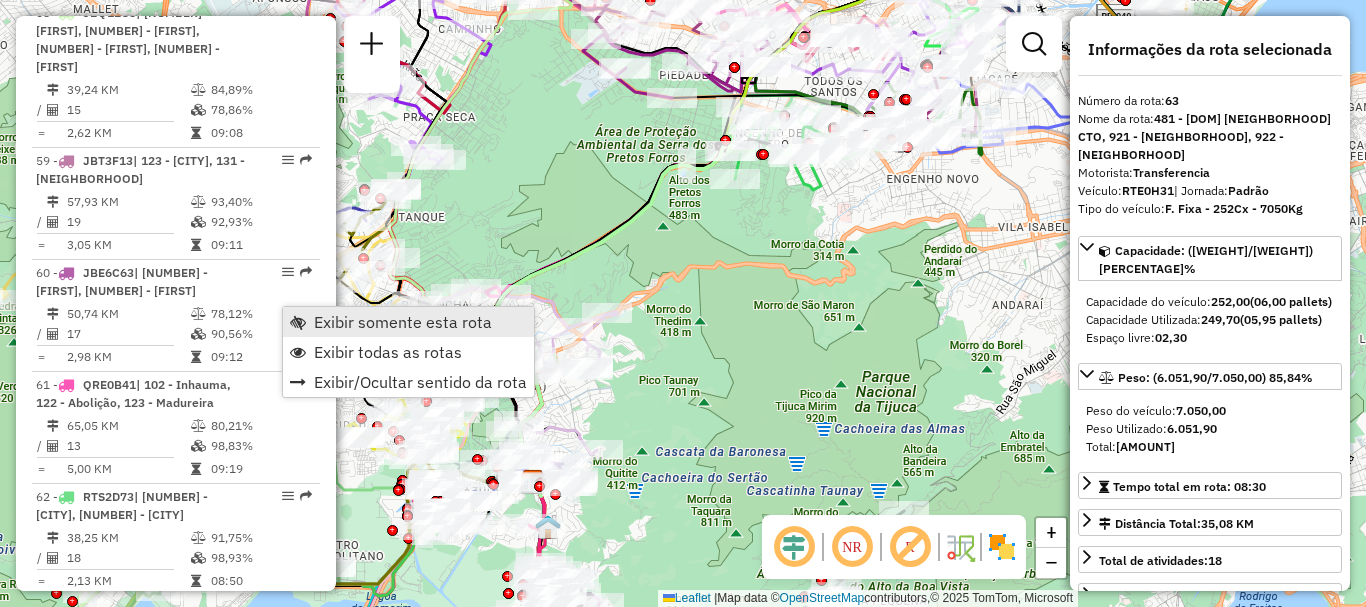 click on "Exibir somente esta rota" at bounding box center (408, 322) 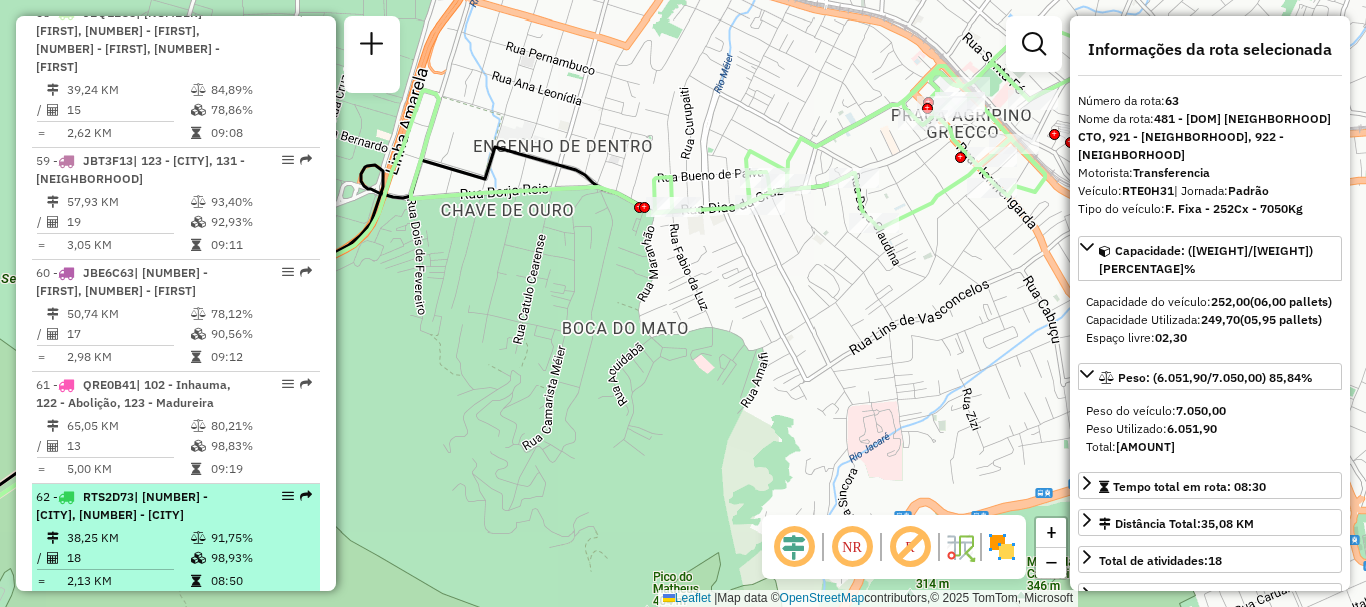 click on "[NUMBER] - [PLATE] | [NUMBER] - [FIRST], [NUMBER] - [FIRST] [NUMBER] KM [PERCENT] / [NUMBER] [PERCENT] = [NUMBER] KM [TIME]" at bounding box center (176, 540) 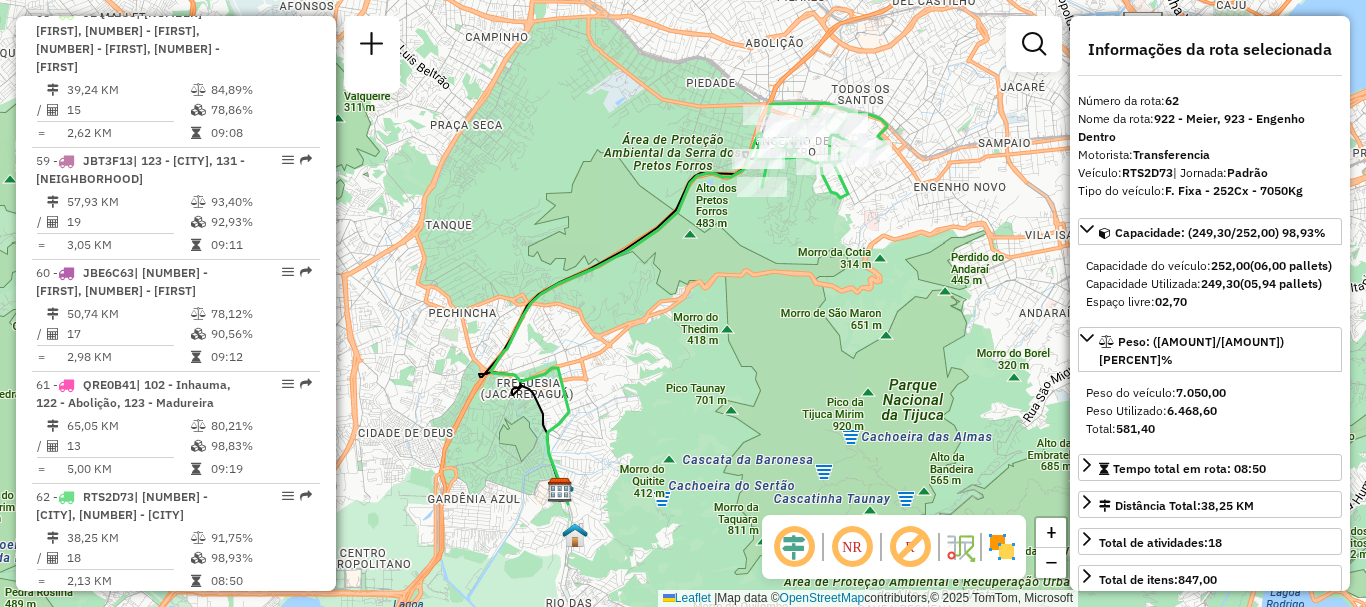 scroll, scrollTop: 7453, scrollLeft: 0, axis: vertical 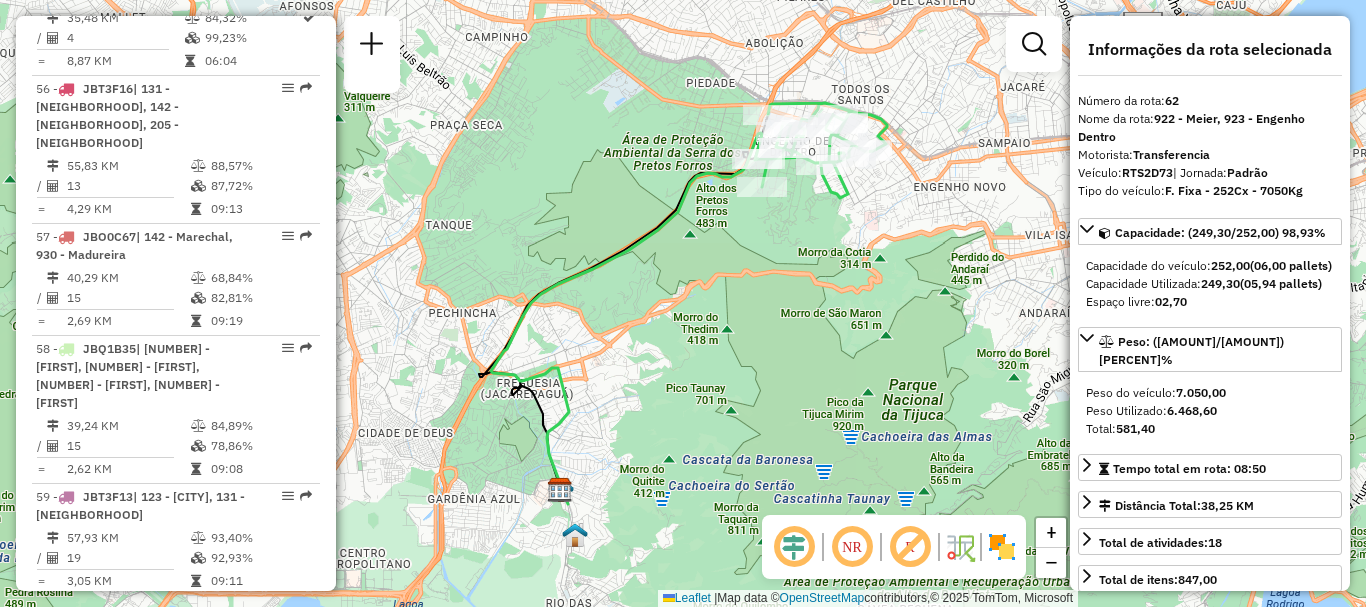 click on "60 - JBE6C63 | 122 - Abolição, 201 - Cascadura" at bounding box center (142, 618) 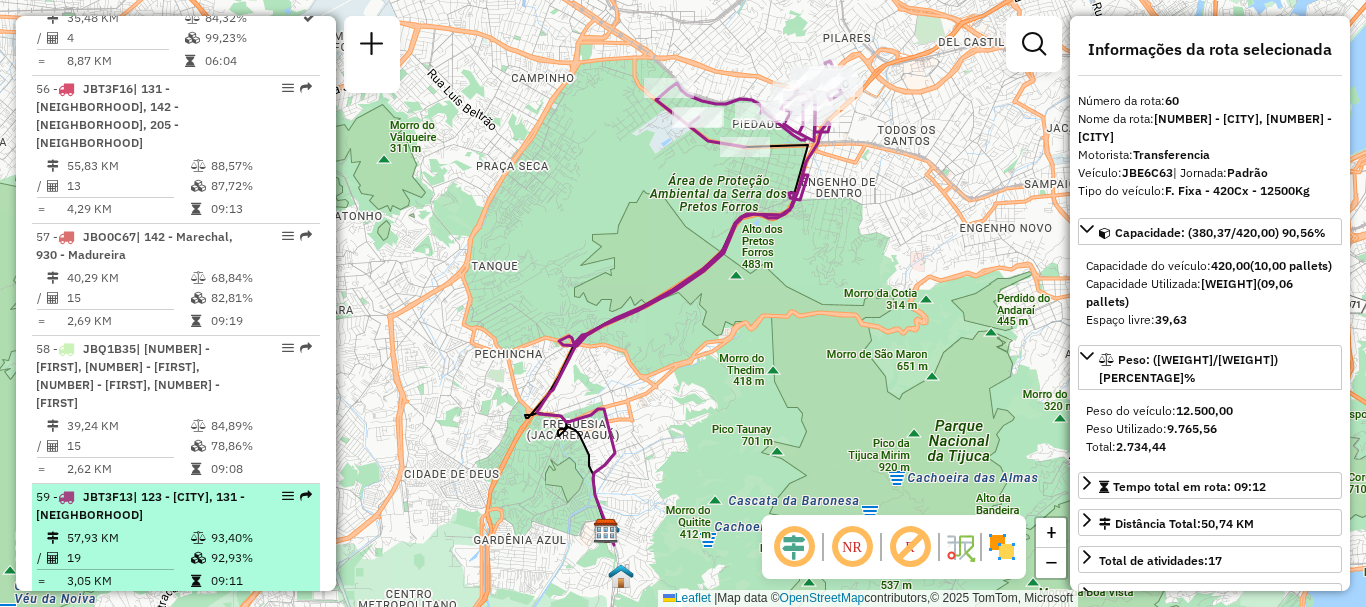 click on "59 - JBT3F13 | 123 - Madureira, 131 - Vicente de Carvalho" at bounding box center [142, 506] 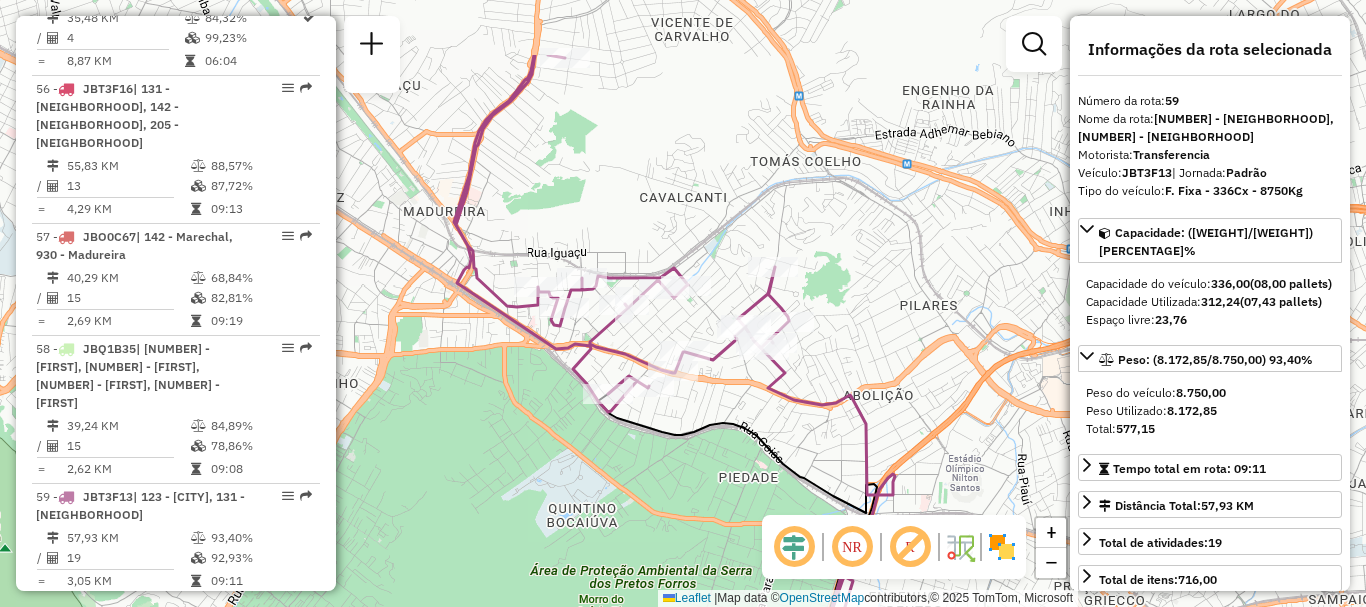 drag, startPoint x: 696, startPoint y: 170, endPoint x: 735, endPoint y: 270, distance: 107.33592 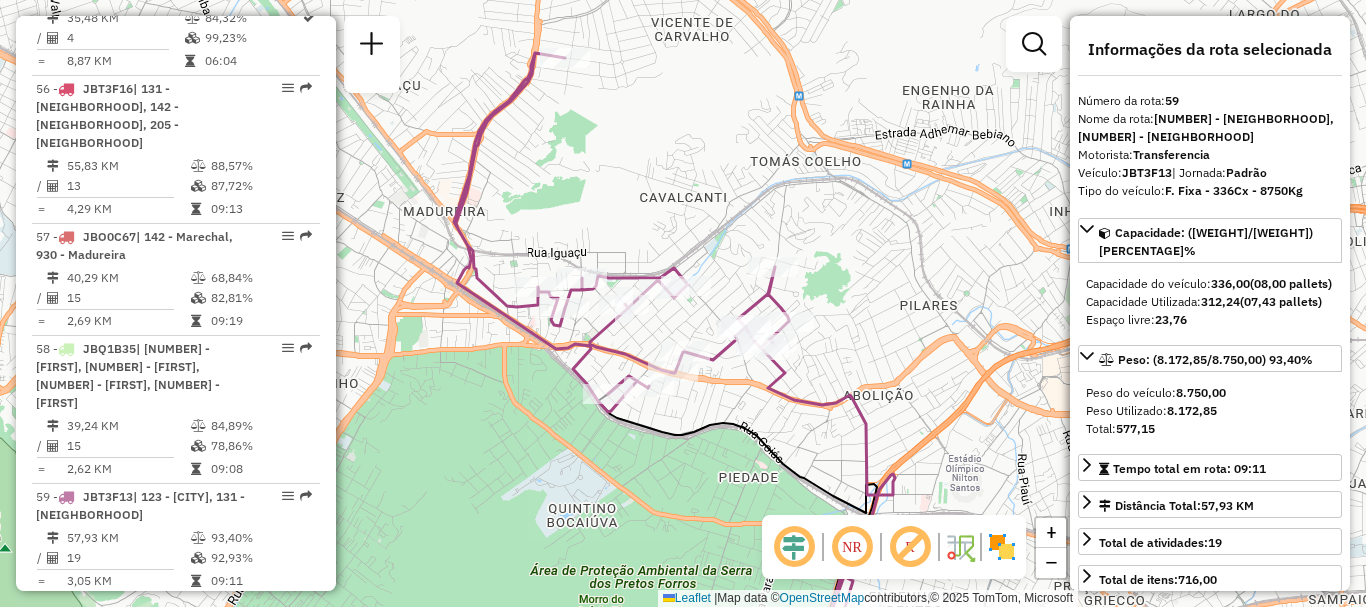 click on "78,12%" at bounding box center (260, 650) 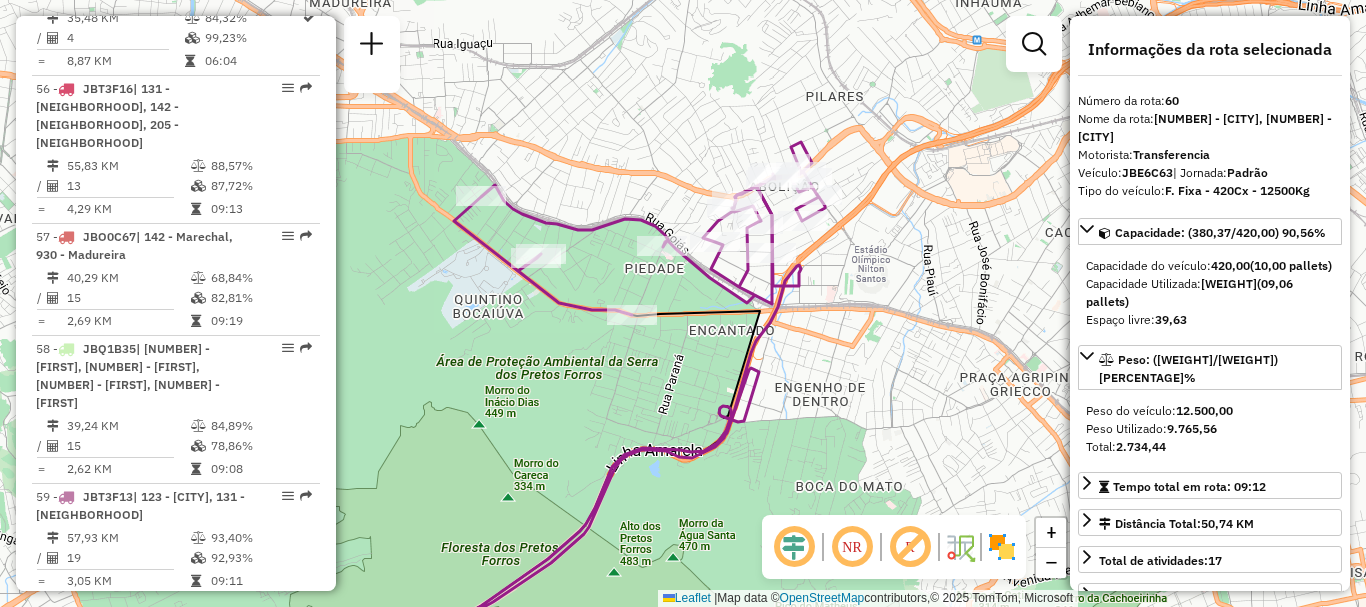scroll, scrollTop: 6727, scrollLeft: 0, axis: vertical 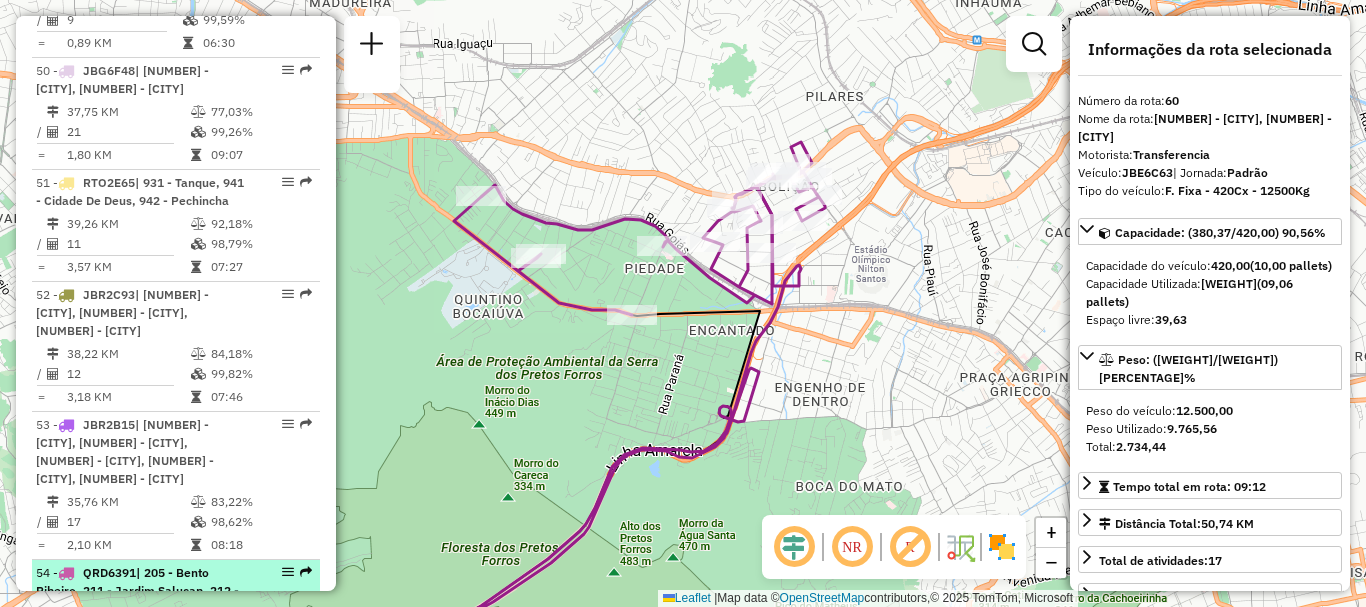 click on "| 205 - Bento Ribeiro, 211 - Jardim Salucap, 212 - Vila Valqueire" at bounding box center (137, 590) 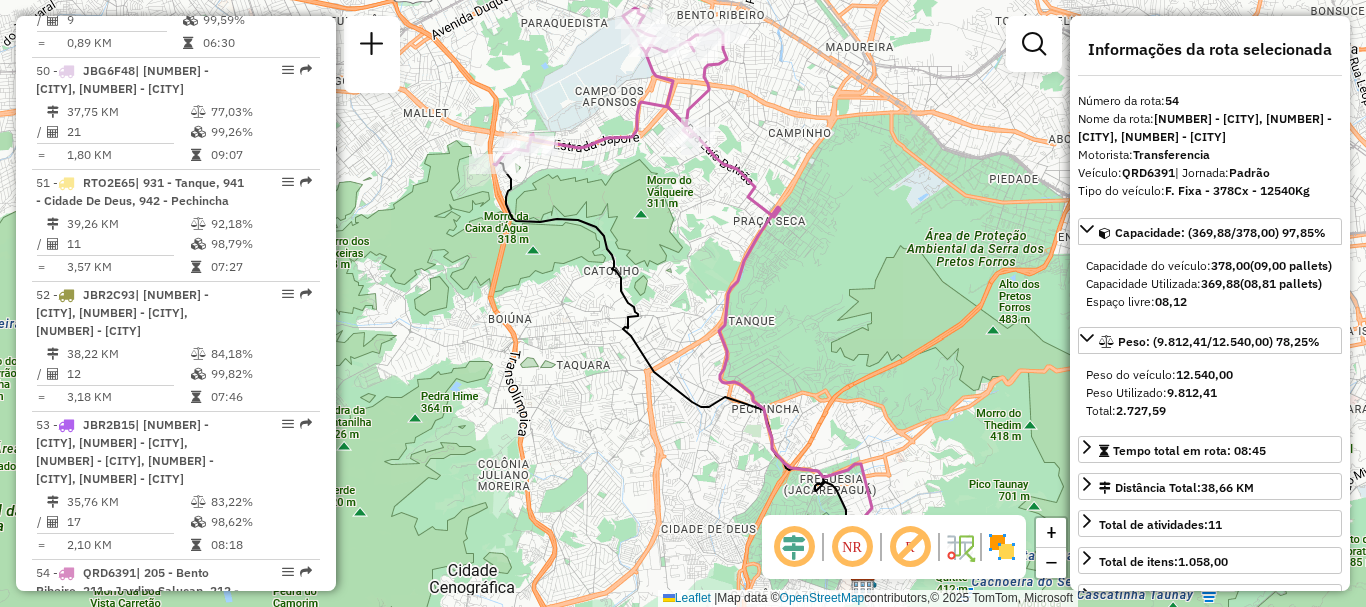 drag, startPoint x: 652, startPoint y: 206, endPoint x: 666, endPoint y: 290, distance: 85.158676 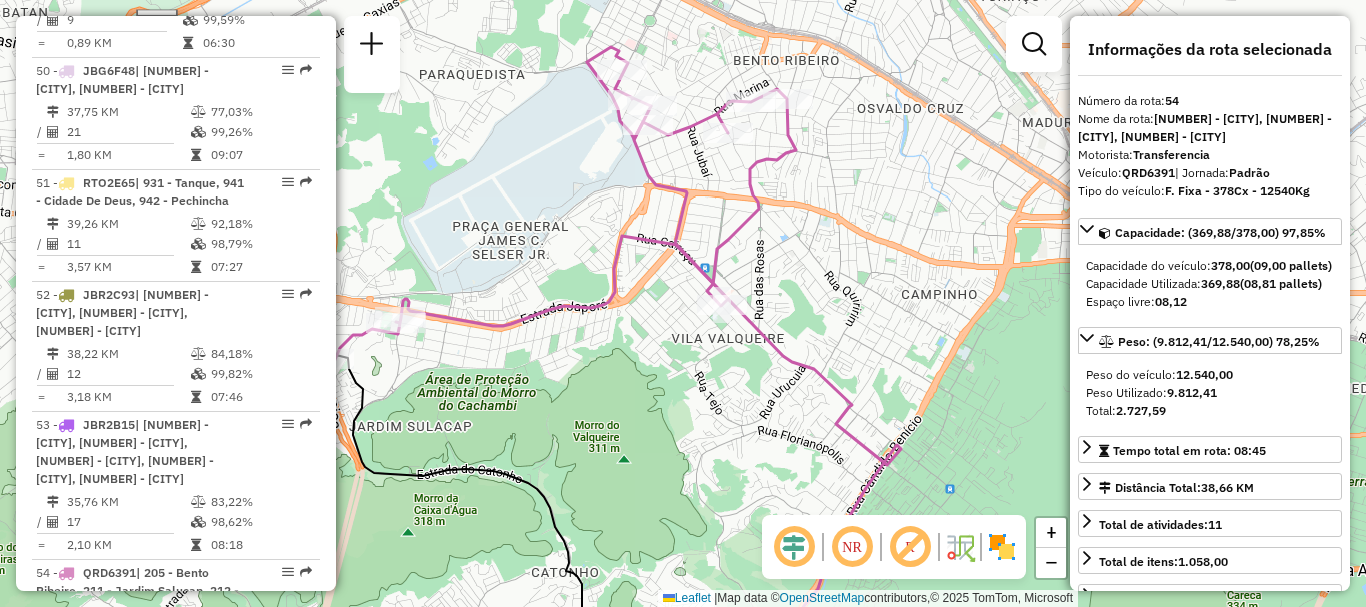drag, startPoint x: 692, startPoint y: 163, endPoint x: 687, endPoint y: 214, distance: 51.24451 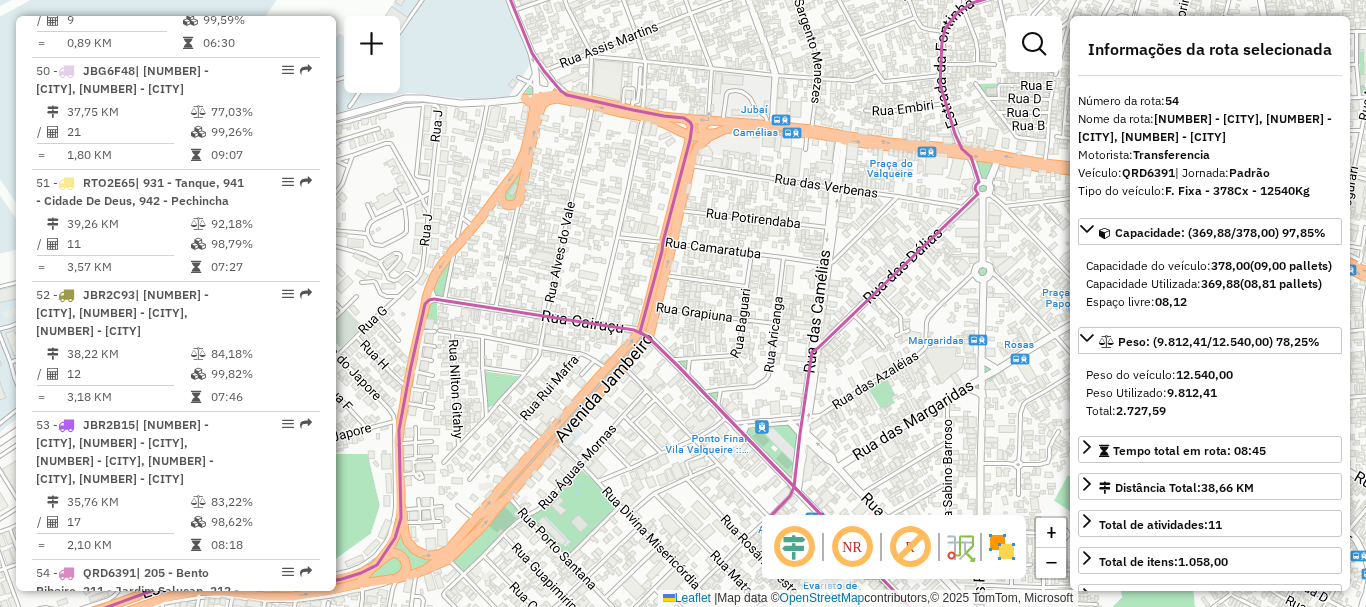 scroll, scrollTop: 7099, scrollLeft: 0, axis: vertical 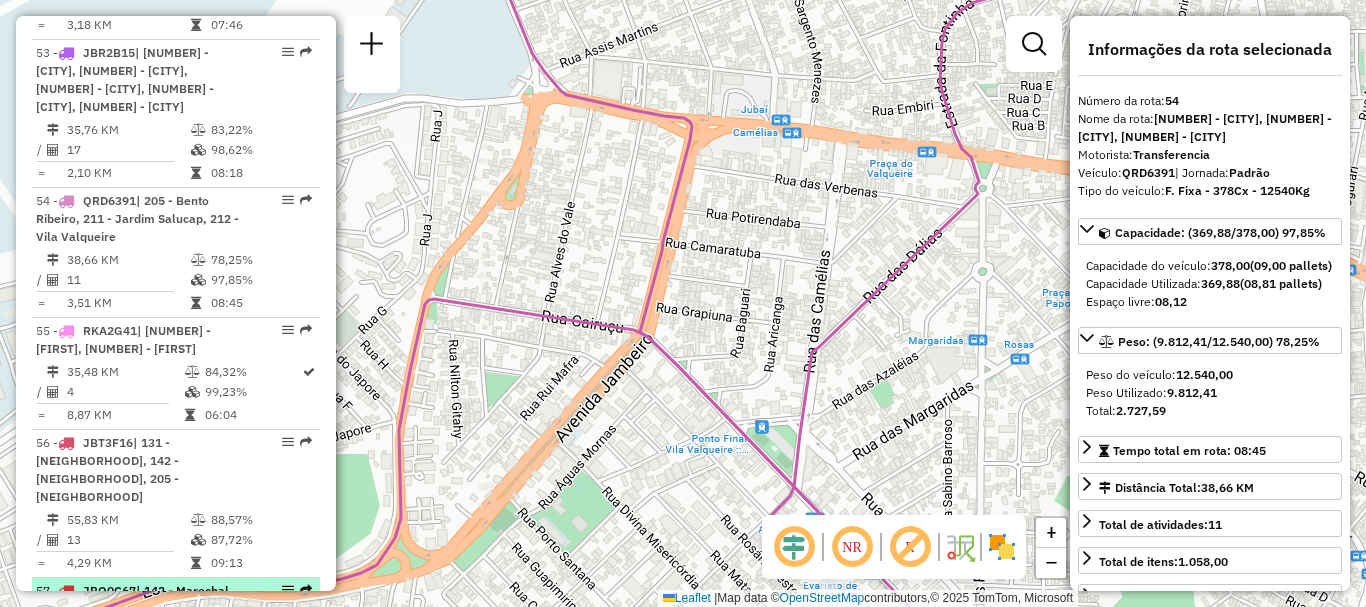 click on "82,81%" at bounding box center (260, 652) 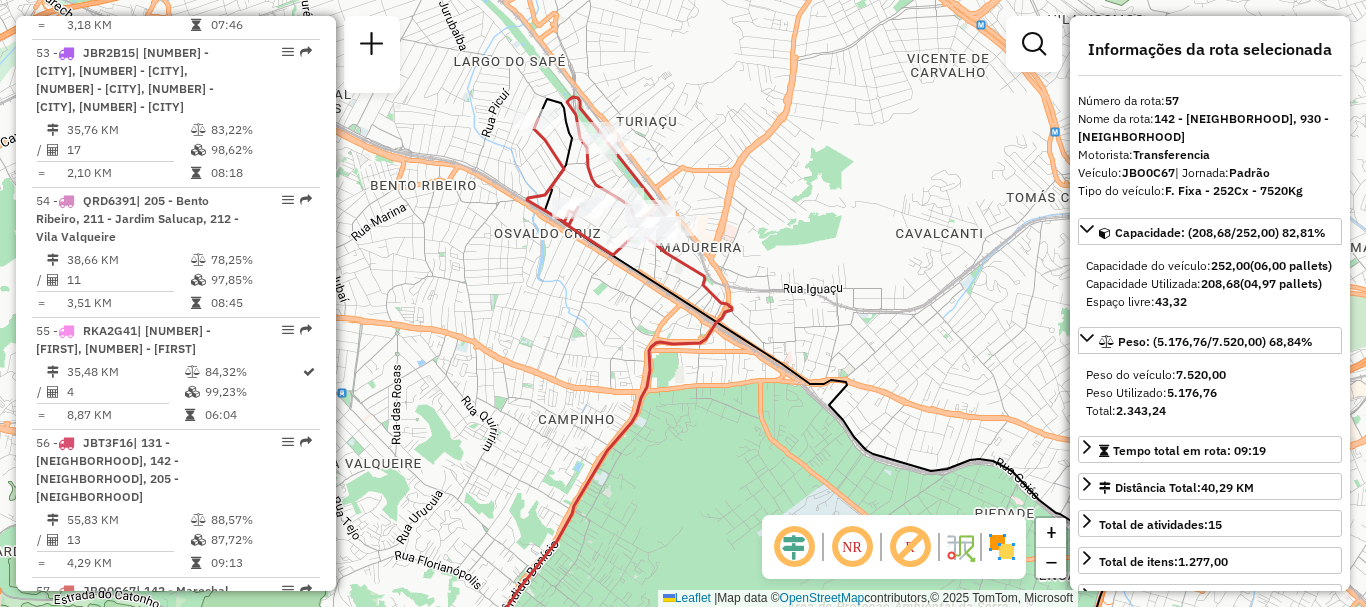 click on "59 - JBT3F13 | 123 - Madureira, 131 - Vicente de Carvalho" at bounding box center (142, 860) 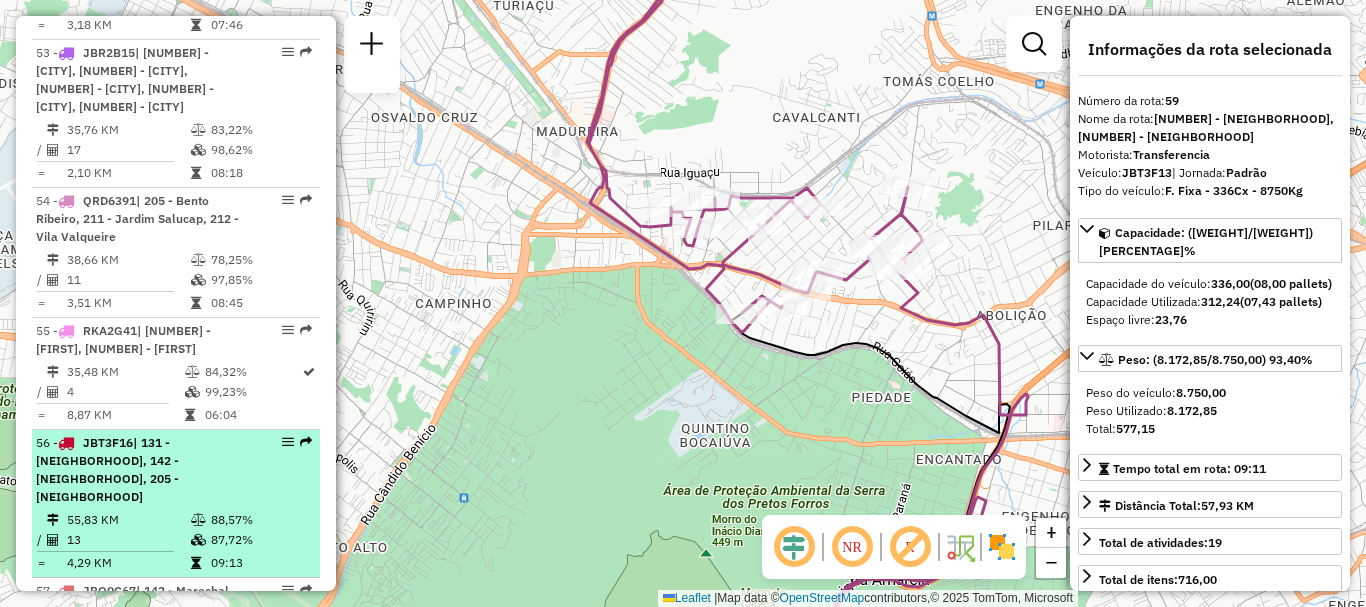 click on "[NUMBER] -     [PLATE]   | [NUMBER] - [CITY], [NUMBER] - [CITY], [NUMBER] - [CITY]" at bounding box center [142, 470] 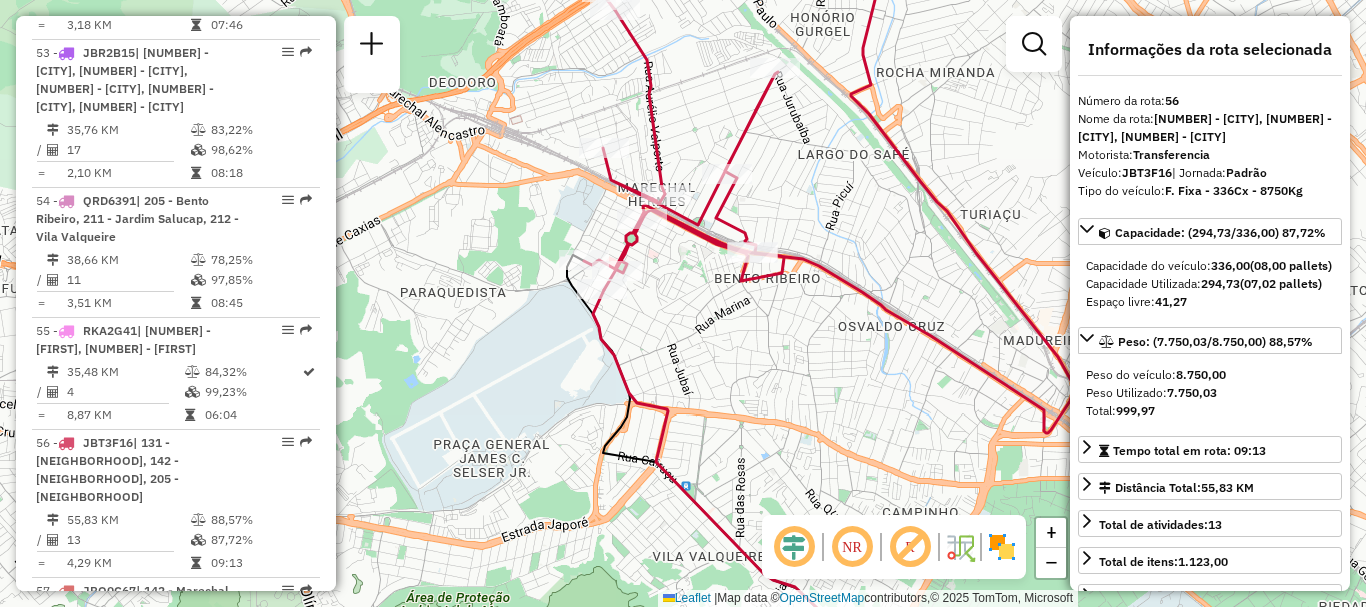 click on "| [NUMBER] - [FIRST], [NUMBER] - [FIRST], [NUMBER] - [FIRST], [NUMBER] - [FIRST]" at bounding box center [128, 729] 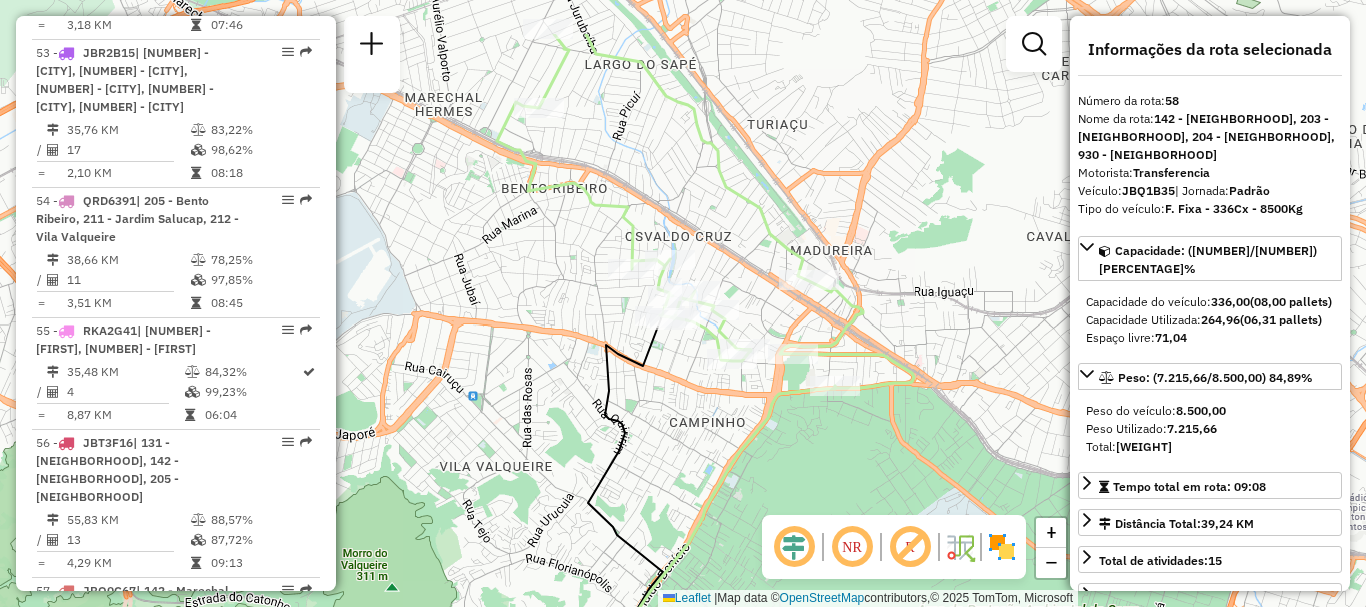 drag, startPoint x: 676, startPoint y: 192, endPoint x: 749, endPoint y: 287, distance: 119.80818 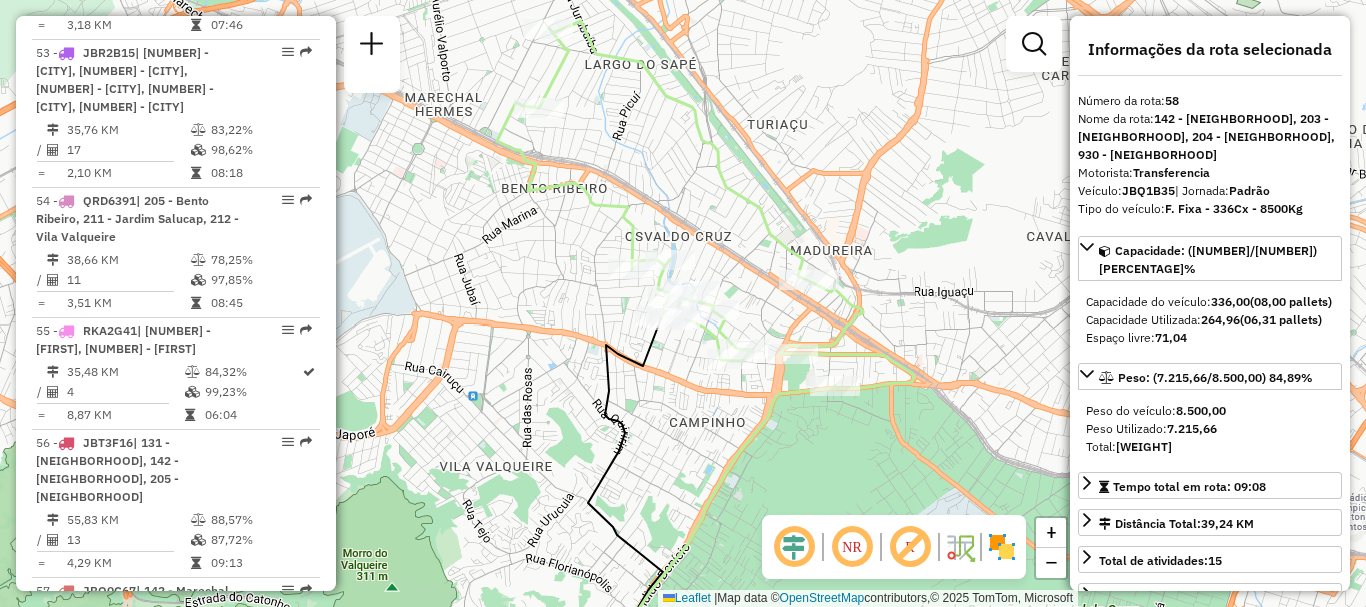 scroll, scrollTop: 6727, scrollLeft: 0, axis: vertical 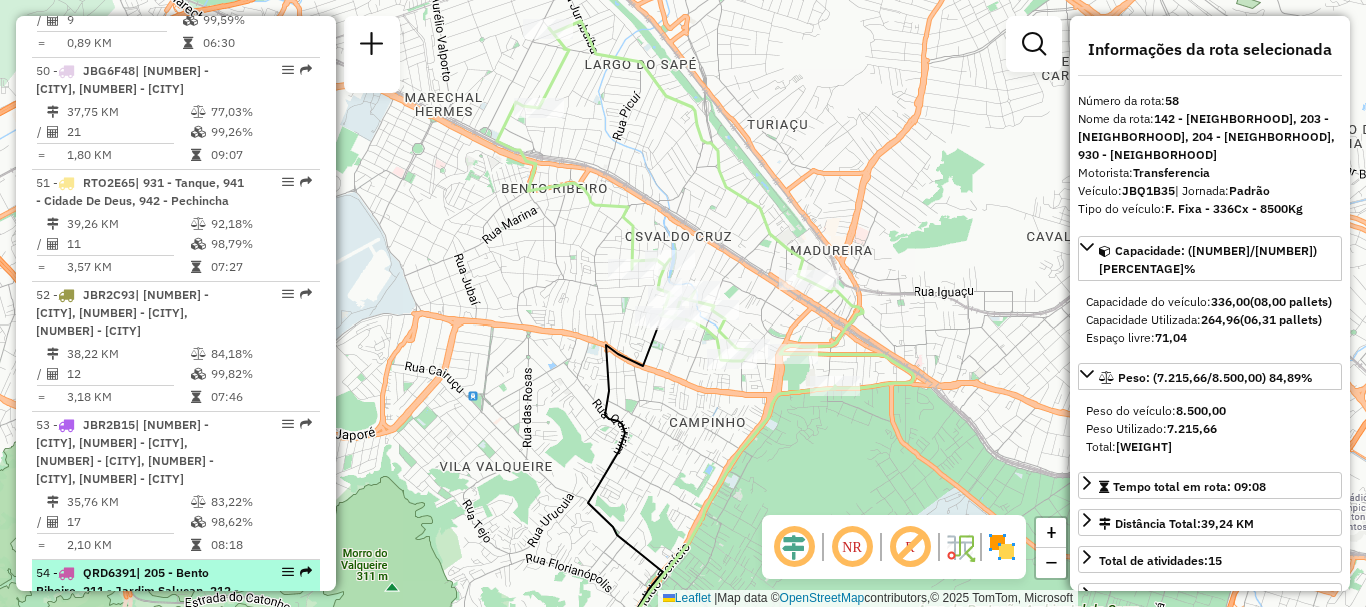 click on "54 - QRD6391 | 205 - Bento Ribeiro, 211 - Jardim Salucap, 212 - Vila Valqueire" at bounding box center [142, 591] 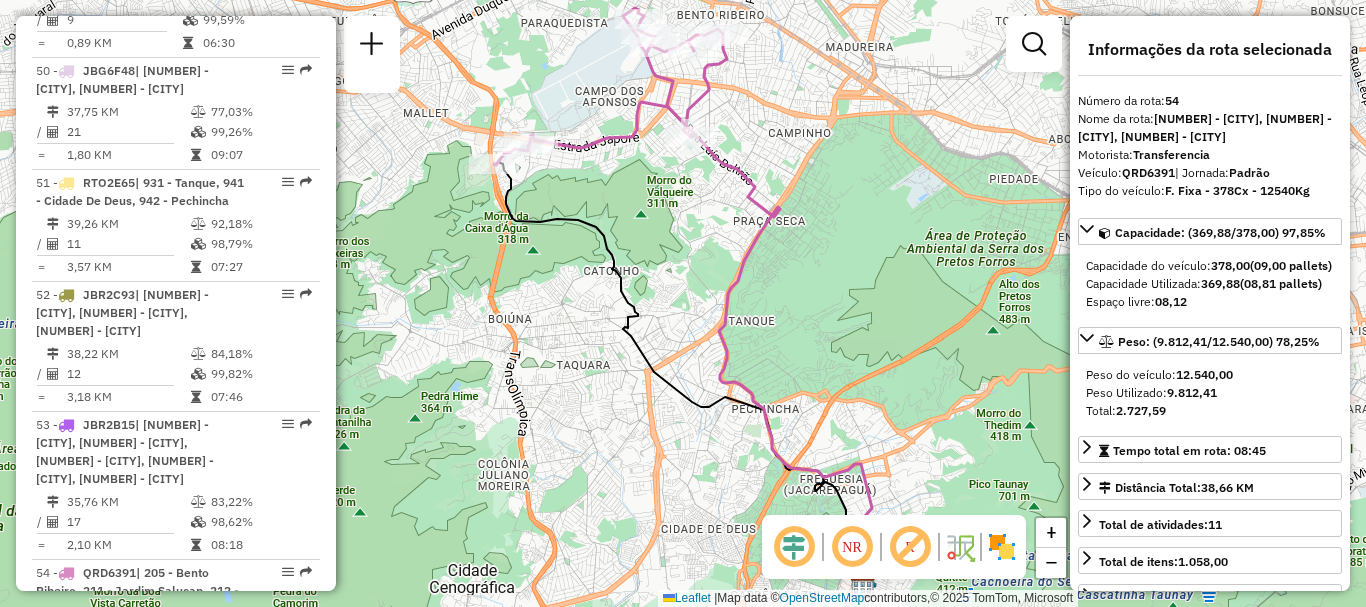 scroll, scrollTop: 7099, scrollLeft: 0, axis: vertical 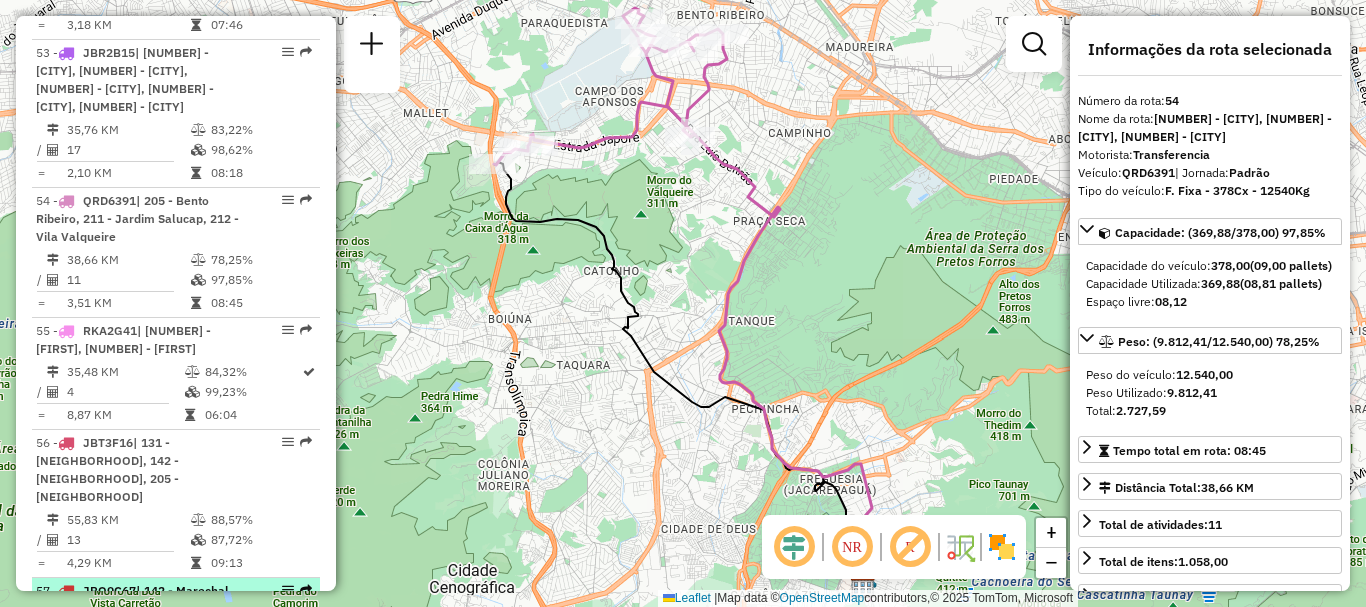 click on "15" at bounding box center [128, 652] 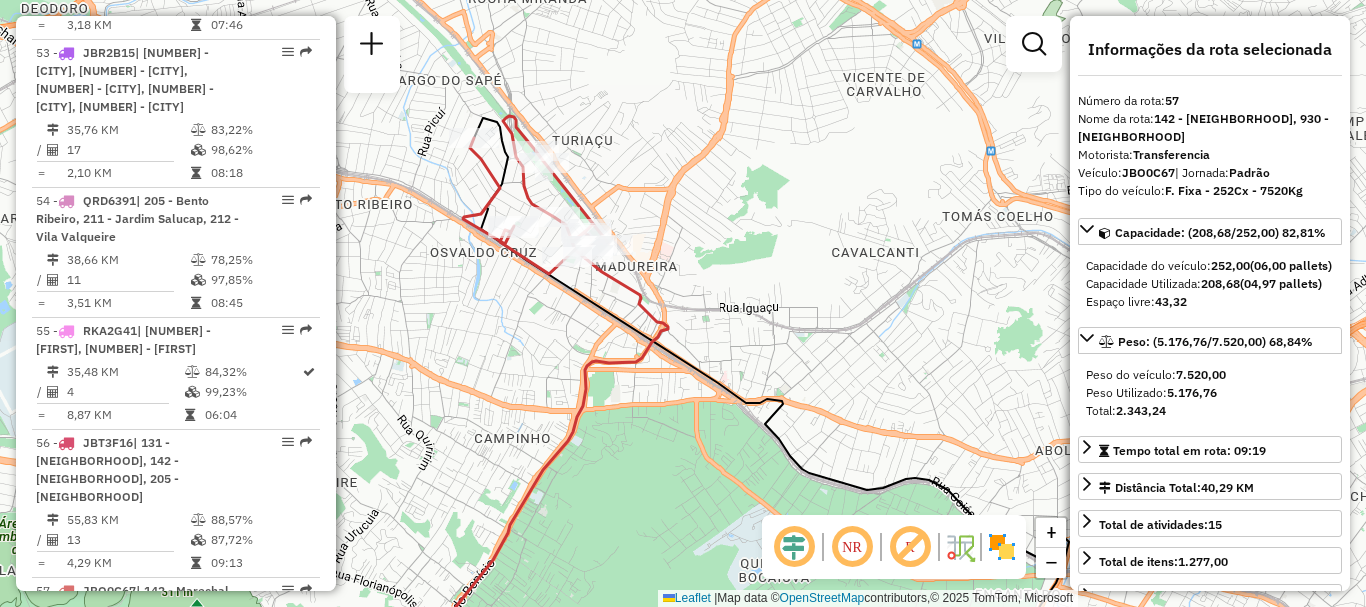 drag, startPoint x: 622, startPoint y: 199, endPoint x: 645, endPoint y: 209, distance: 25.079872 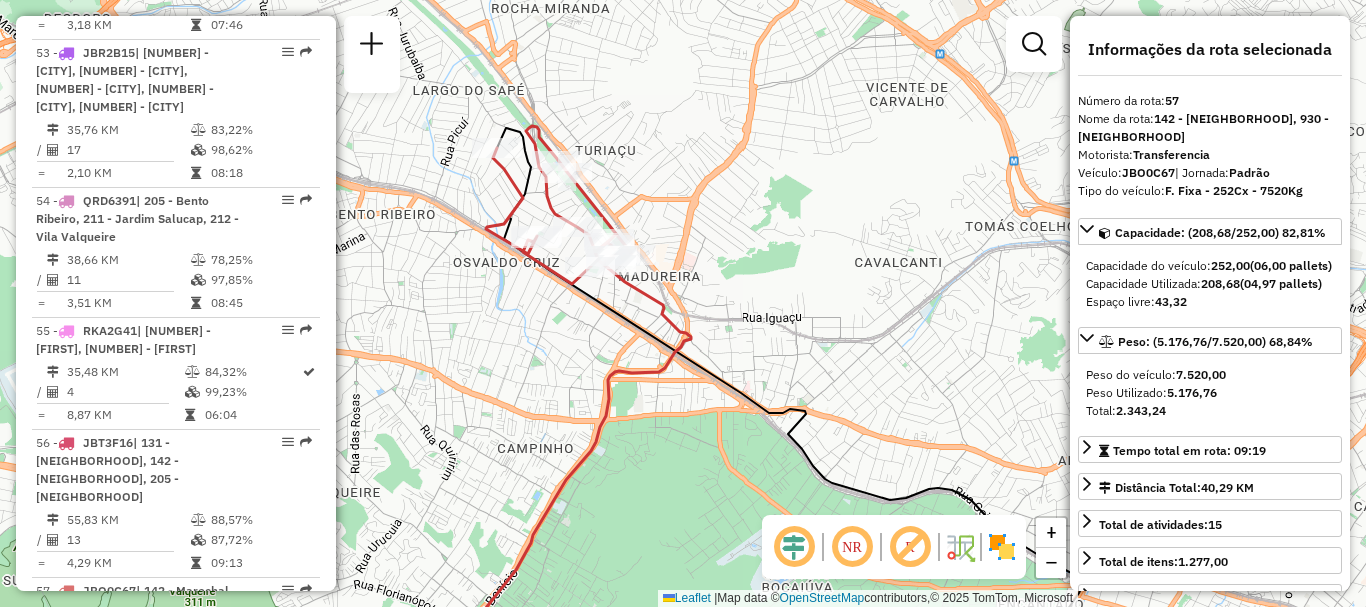 click on "59 - JBT3F13 | 123 - Madureira, 131 - Vicente de Carvalho" at bounding box center (176, 860) 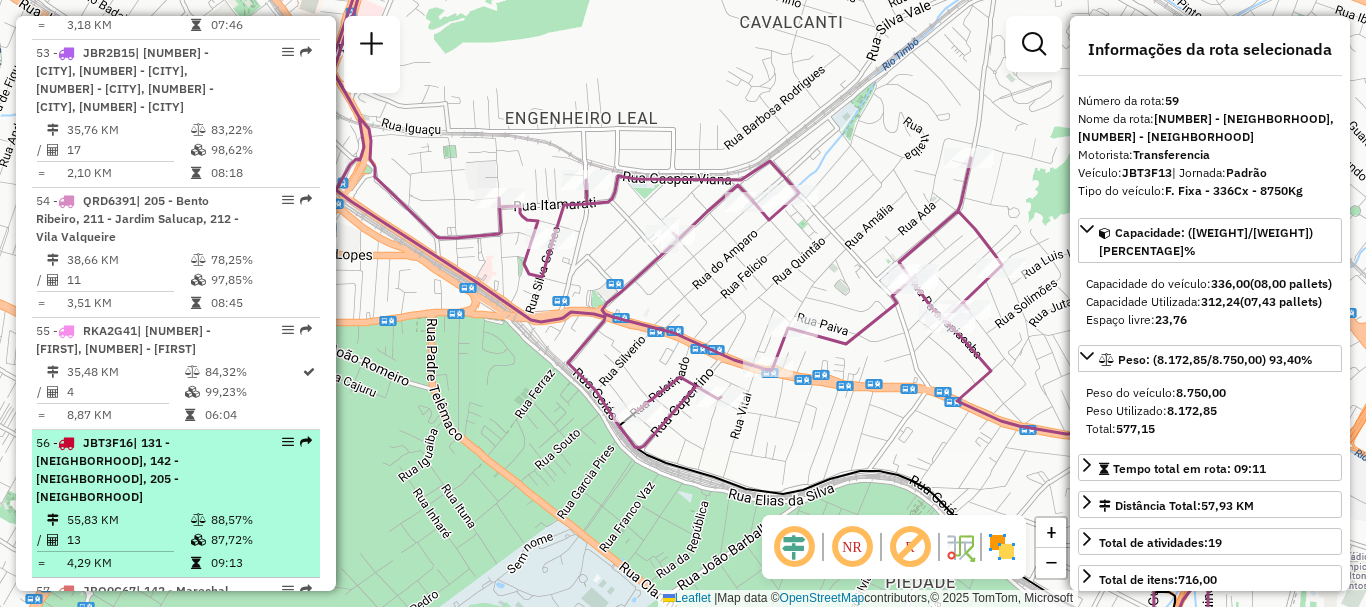 click on "| 131 - [NEIGHBORHOOD], 142 - [NEIGHBORHOOD], 205 - [NEIGHBORHOOD]" at bounding box center [107, 469] 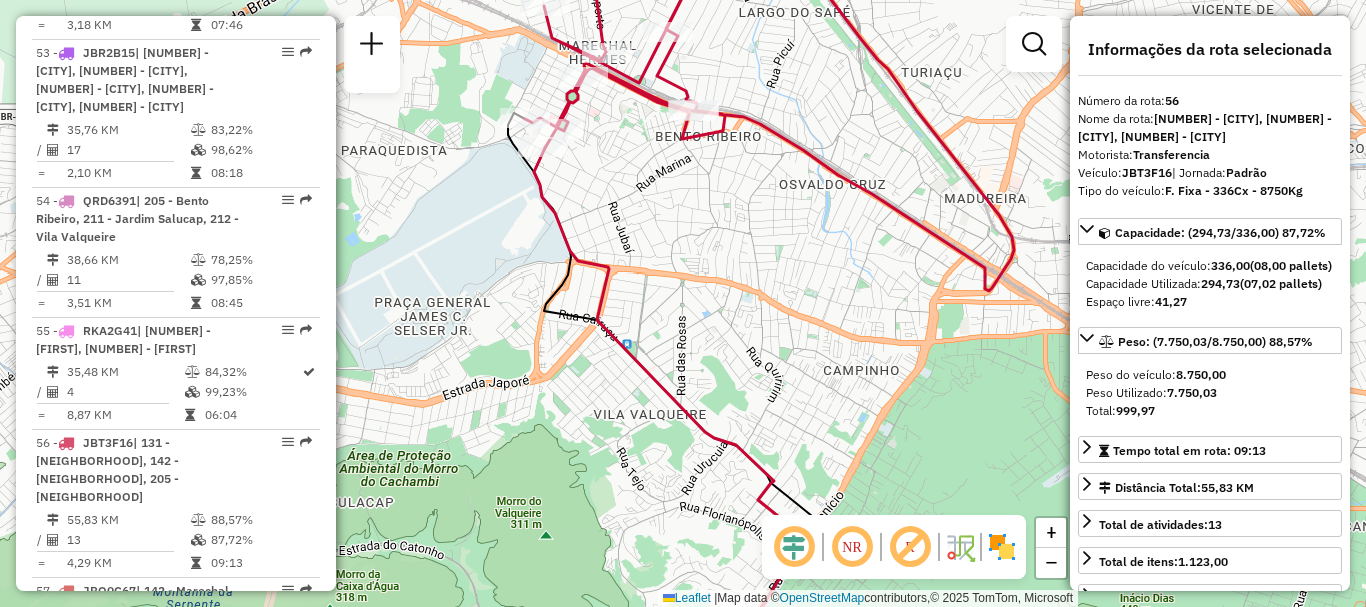 click on "JBQ1B35" at bounding box center (109, 702) 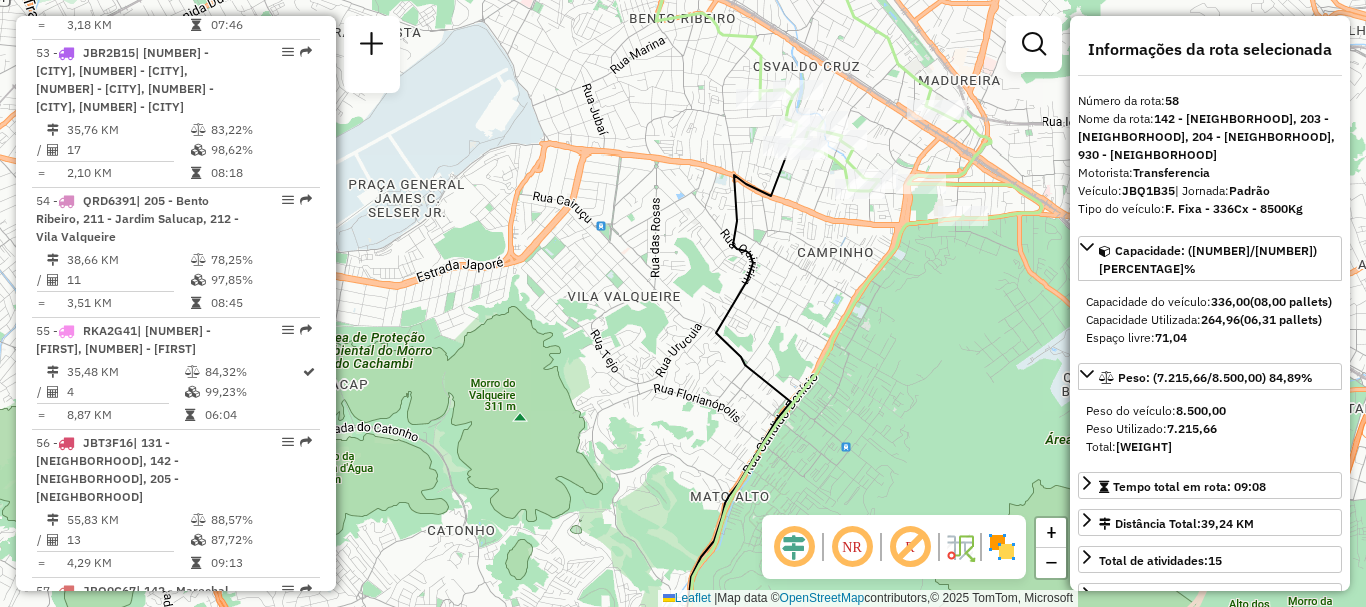 drag, startPoint x: 729, startPoint y: 189, endPoint x: 703, endPoint y: 269, distance: 84.118965 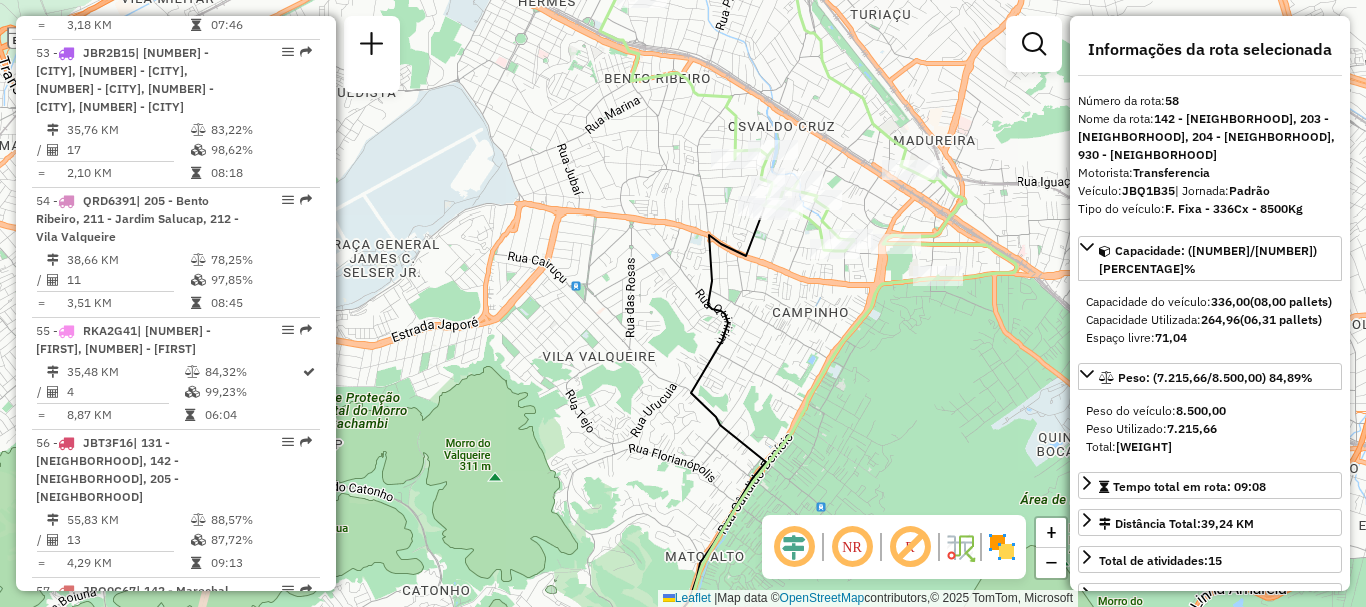 scroll, scrollTop: 7919, scrollLeft: 0, axis: vertical 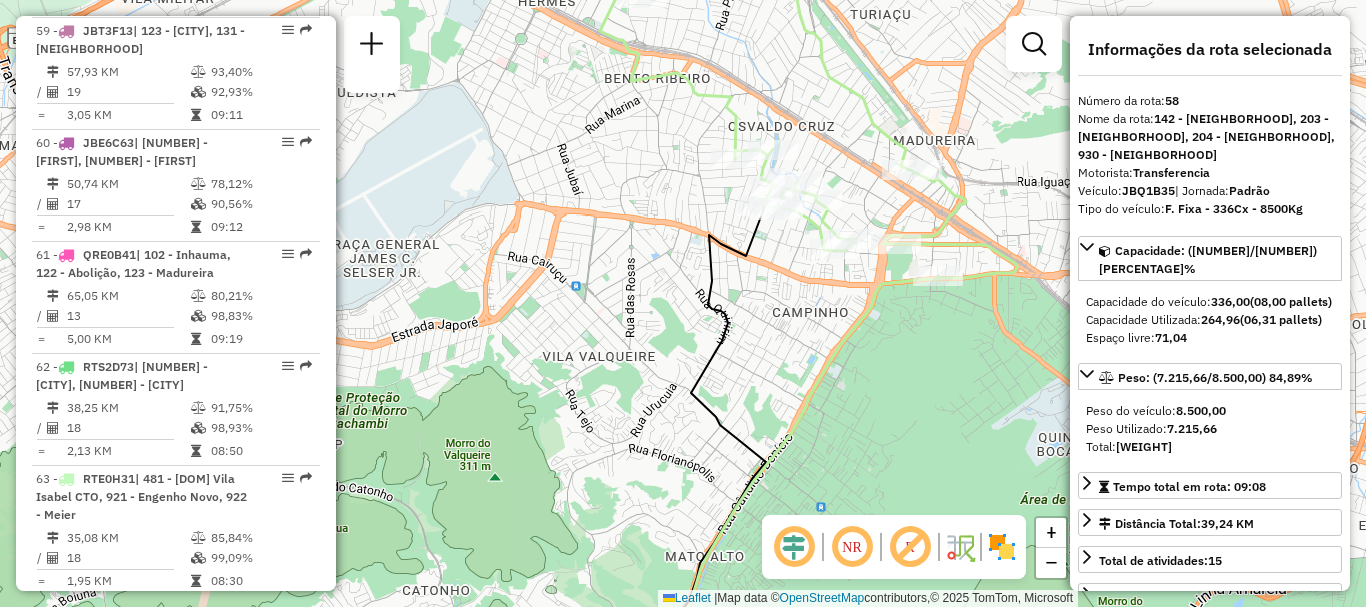 click on "[NUMBER] - [PLATE] | [NUMBER] - [FIRST], [NUMBER] - [FIRST], [NUMBER] - [FIRST]" at bounding box center (176, 618) 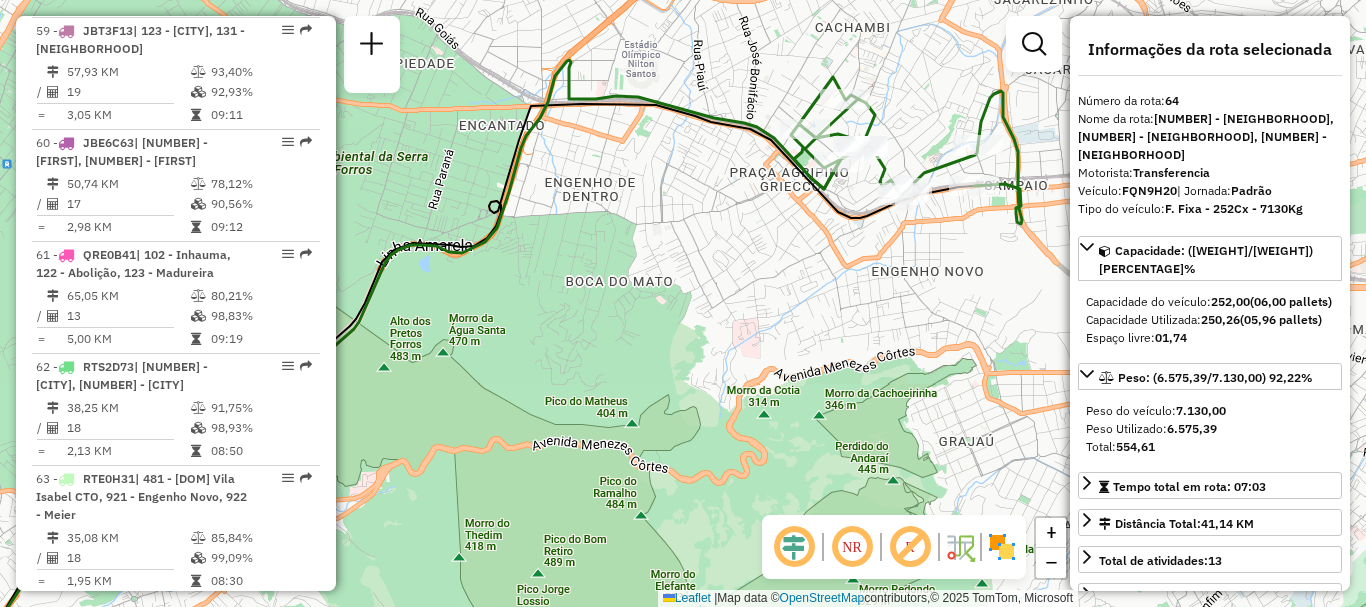 click on "Janela de atendimento Grade de atendimento Capacidade Transportadoras Veículos Cliente Pedidos  Rotas Selecione os dias de semana para filtrar as janelas de atendimento  Seg   Ter   Qua   Qui   Sex   Sáb   Dom  Informe o período da janela de atendimento: De: Até:  Filtrar exatamente a janela do cliente  Considerar janela de atendimento padrão  Selecione os dias de semana para filtrar as grades de atendimento  Seg   Ter   Qua   Qui   Sex   Sáb   Dom   Considerar clientes sem dia de atendimento cadastrado  Clientes fora do dia de atendimento selecionado Filtrar as atividades entre os valores definidos abaixo:  Peso mínimo:   Peso máximo:   Cubagem mínima:   Cubagem máxima:   De:   Até:  Filtrar as atividades entre o tempo de atendimento definido abaixo:  De:   Até:   Considerar capacidade total dos clientes não roteirizados Transportadora: Selecione um ou mais itens Tipo de veículo: Selecione um ou mais itens Veículo: Selecione um ou mais itens Motorista: Selecione um ou mais itens Nome: Rótulo:" 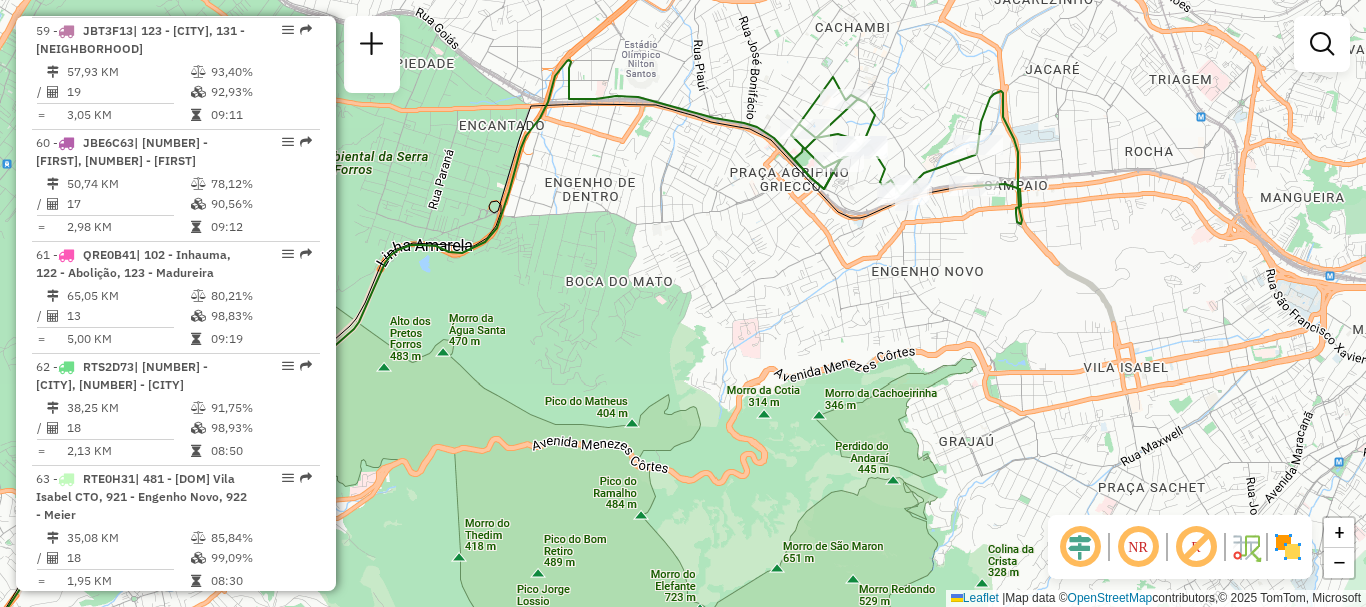 scroll, scrollTop: 8219, scrollLeft: 0, axis: vertical 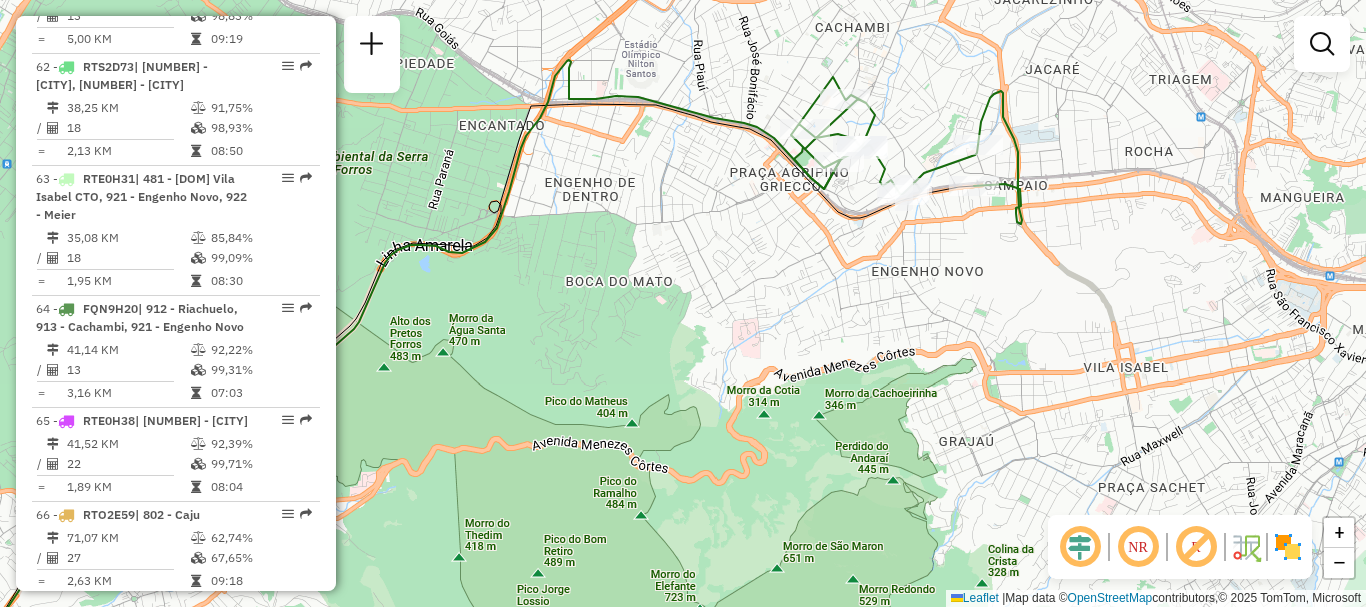 click on "| [NUMBER] - [CITY]" at bounding box center (189, 608) 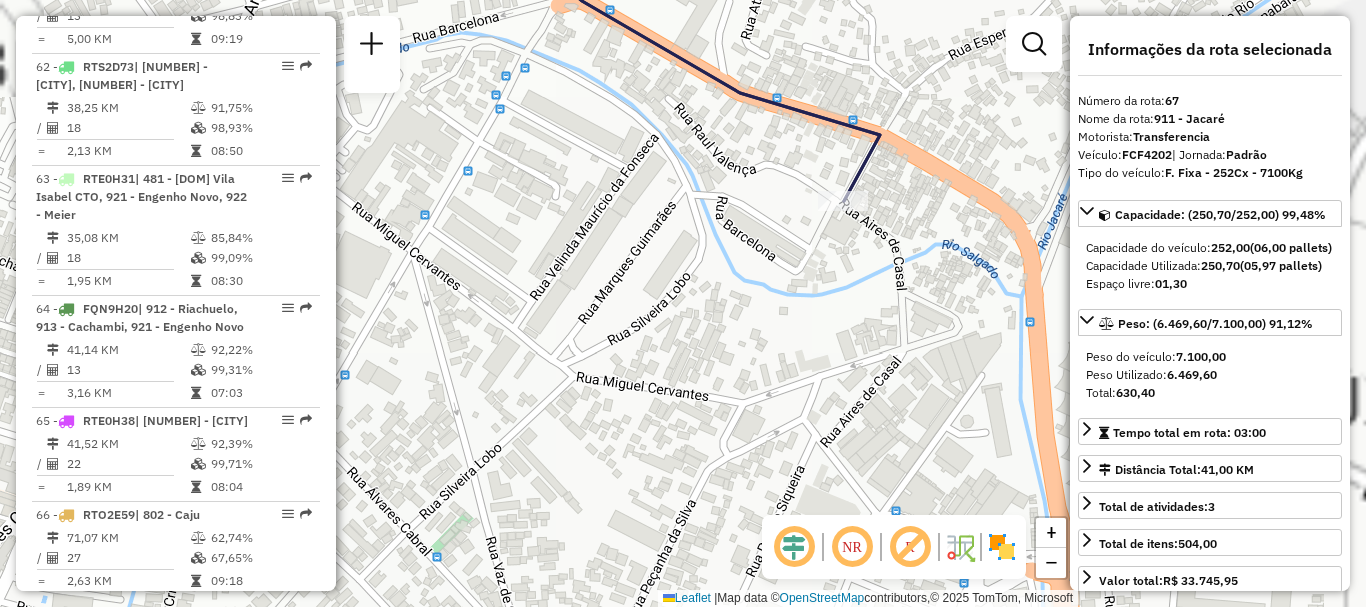 drag, startPoint x: 931, startPoint y: 223, endPoint x: 787, endPoint y: 248, distance: 146.15402 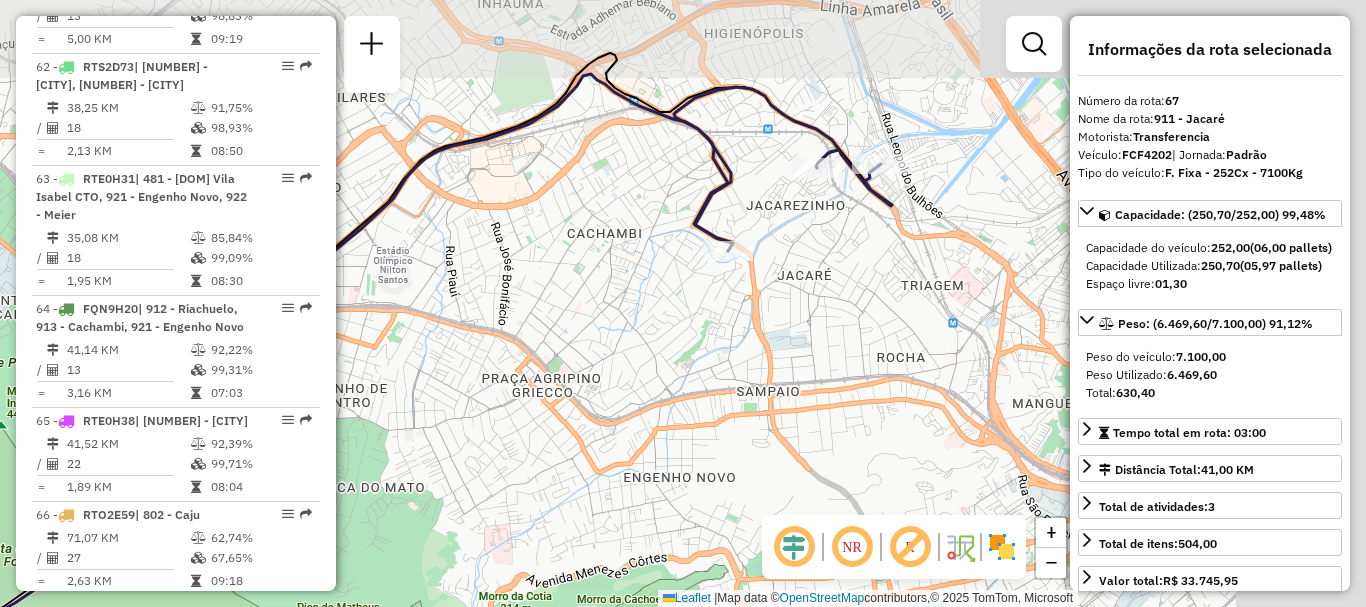 drag, startPoint x: 888, startPoint y: 165, endPoint x: 749, endPoint y: 225, distance: 151.39684 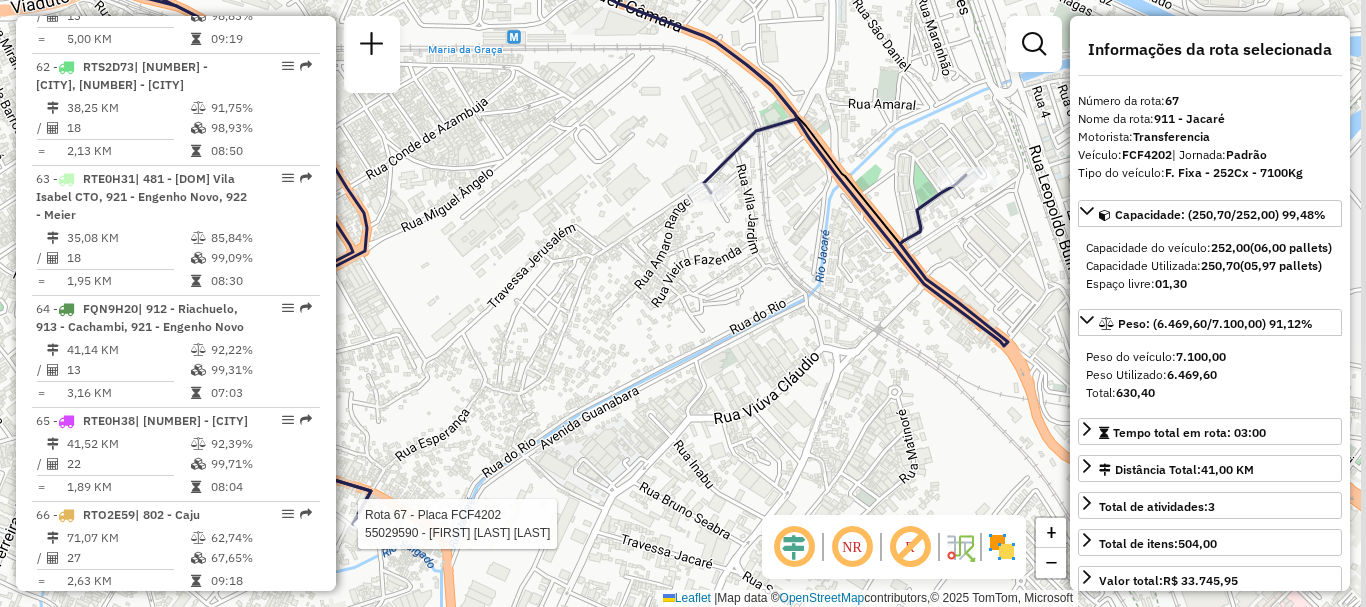 drag, startPoint x: 883, startPoint y: 278, endPoint x: 858, endPoint y: 287, distance: 26.57066 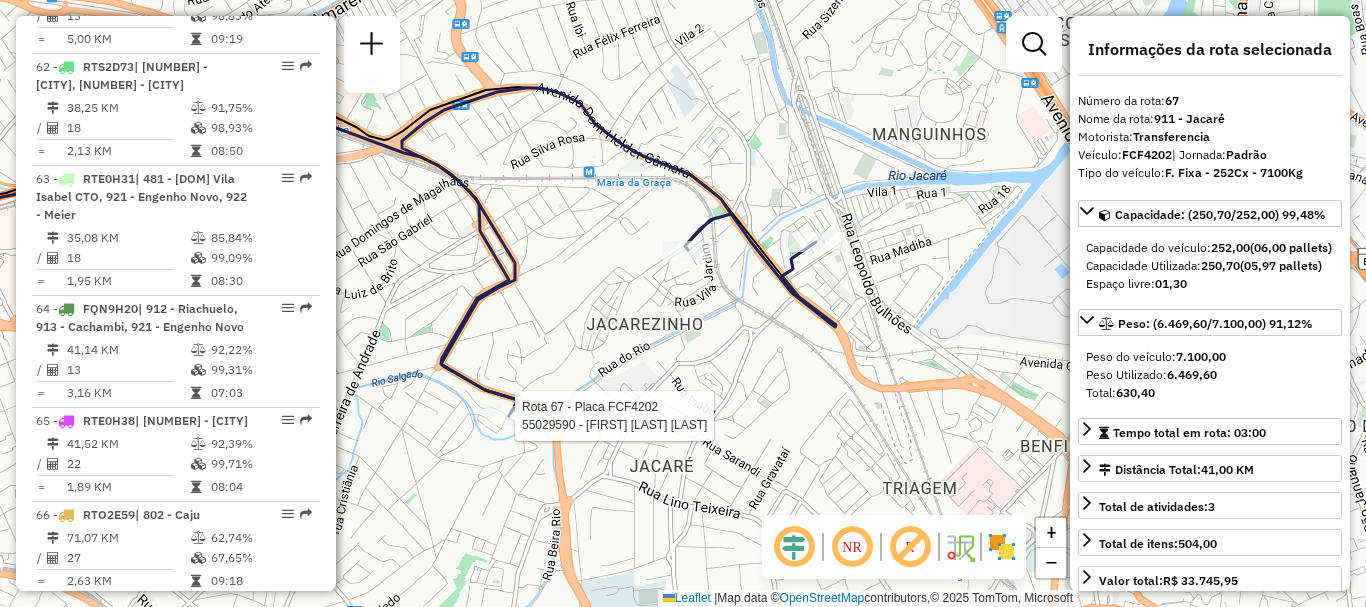 drag, startPoint x: 857, startPoint y: 287, endPoint x: 761, endPoint y: 298, distance: 96.62815 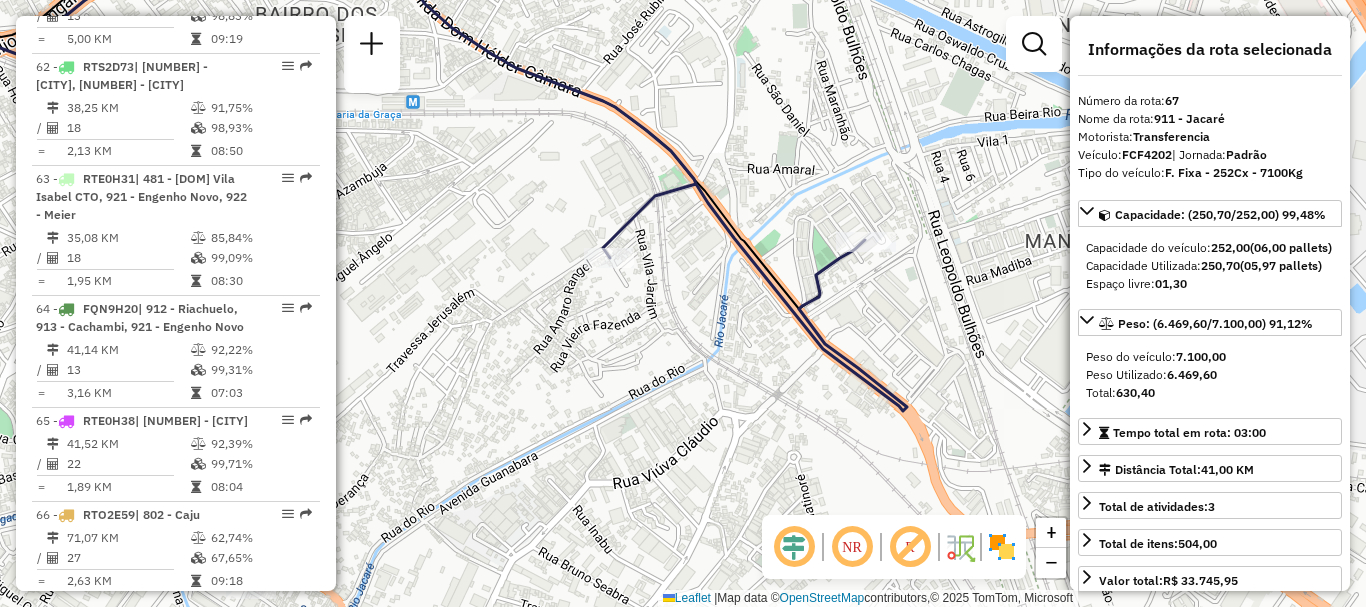 click on "Capacidade Utilizada: 250,70 (05,97 pallets)" at bounding box center (1210, 266) 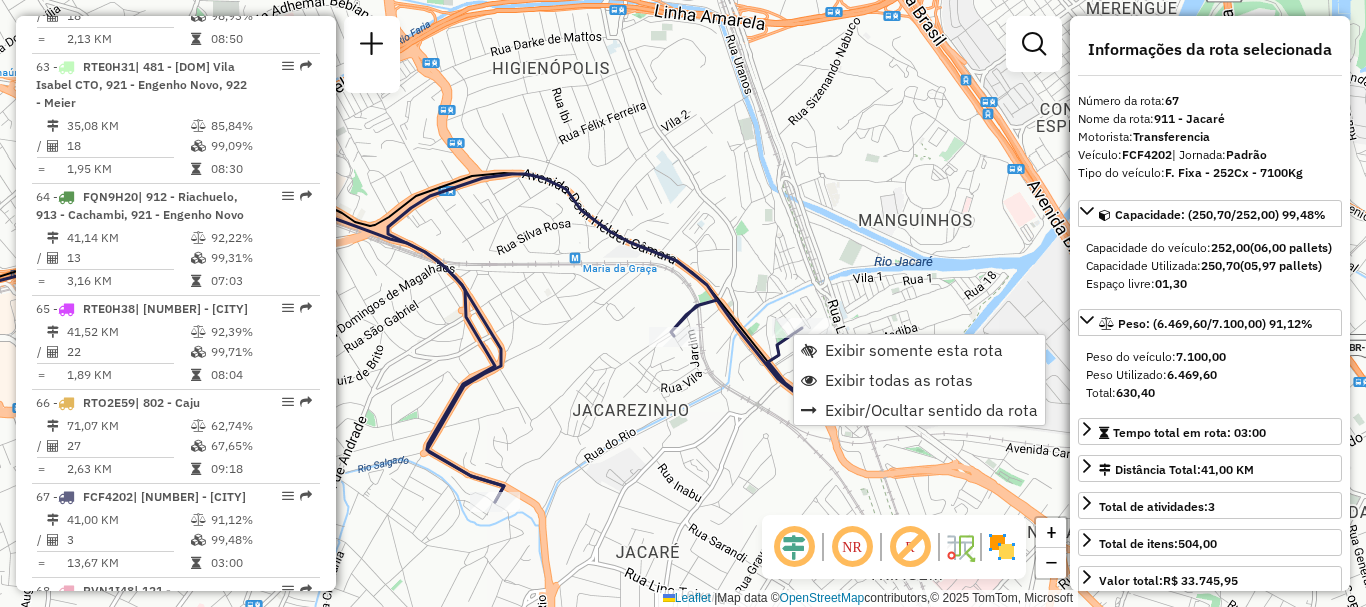 scroll, scrollTop: 8493, scrollLeft: 0, axis: vertical 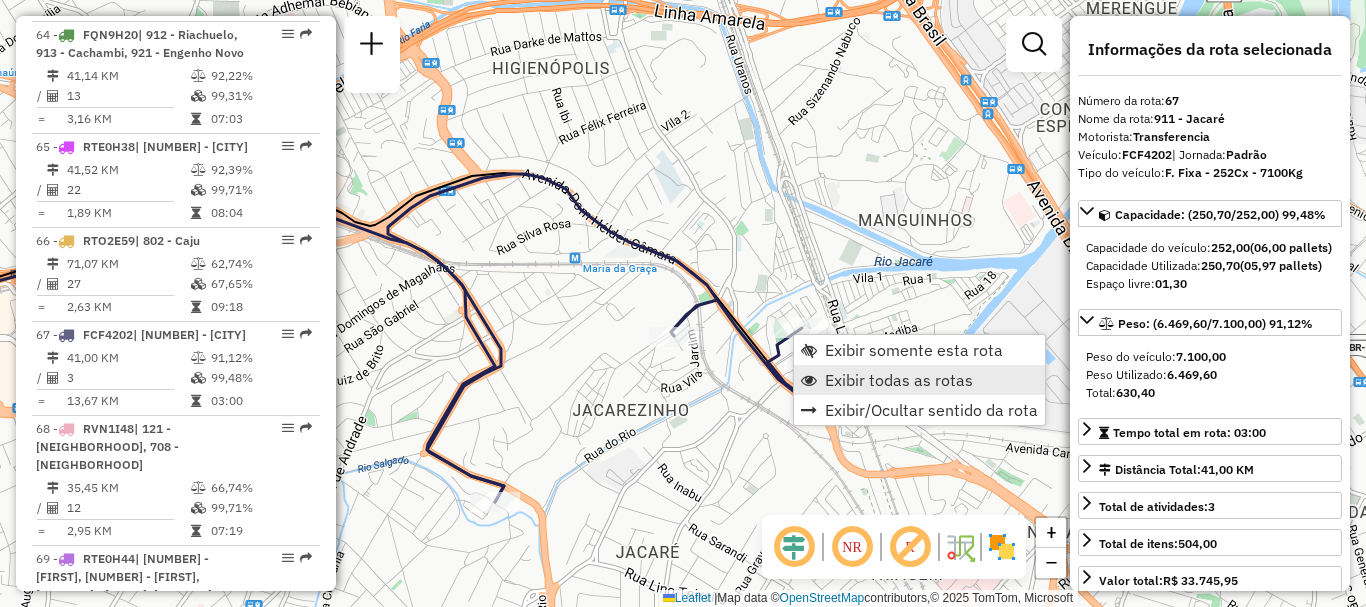click on "Exibir todas as rotas" at bounding box center (899, 380) 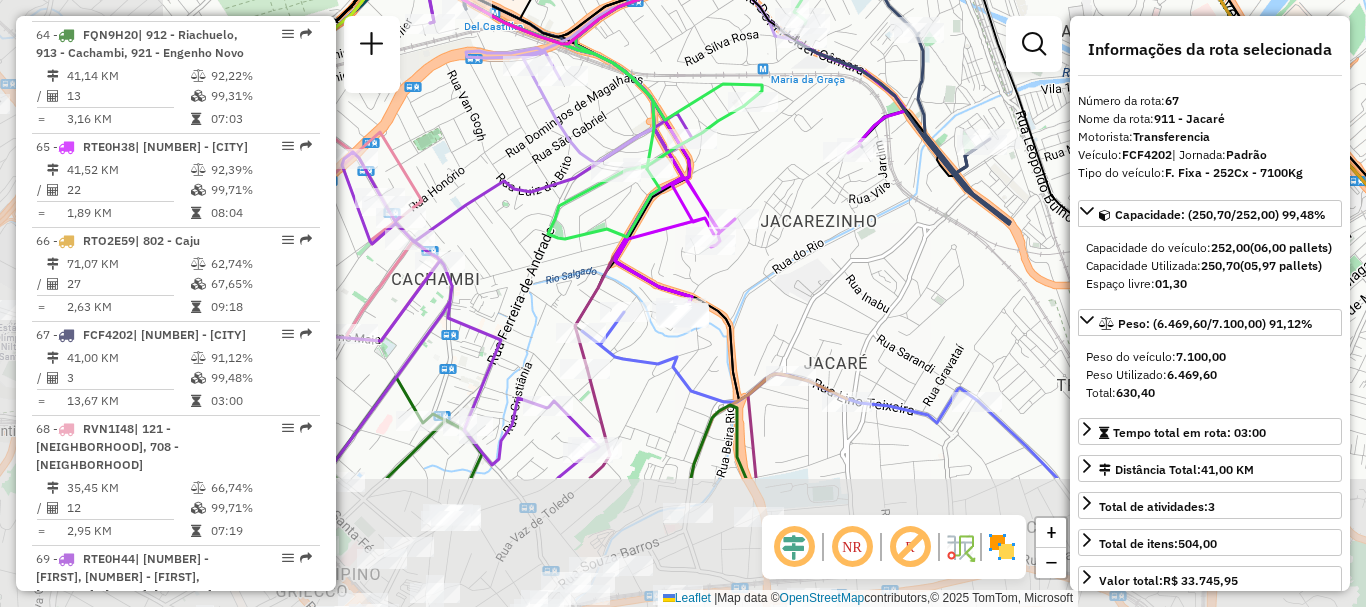 drag, startPoint x: 718, startPoint y: 480, endPoint x: 904, endPoint y: 293, distance: 263.75177 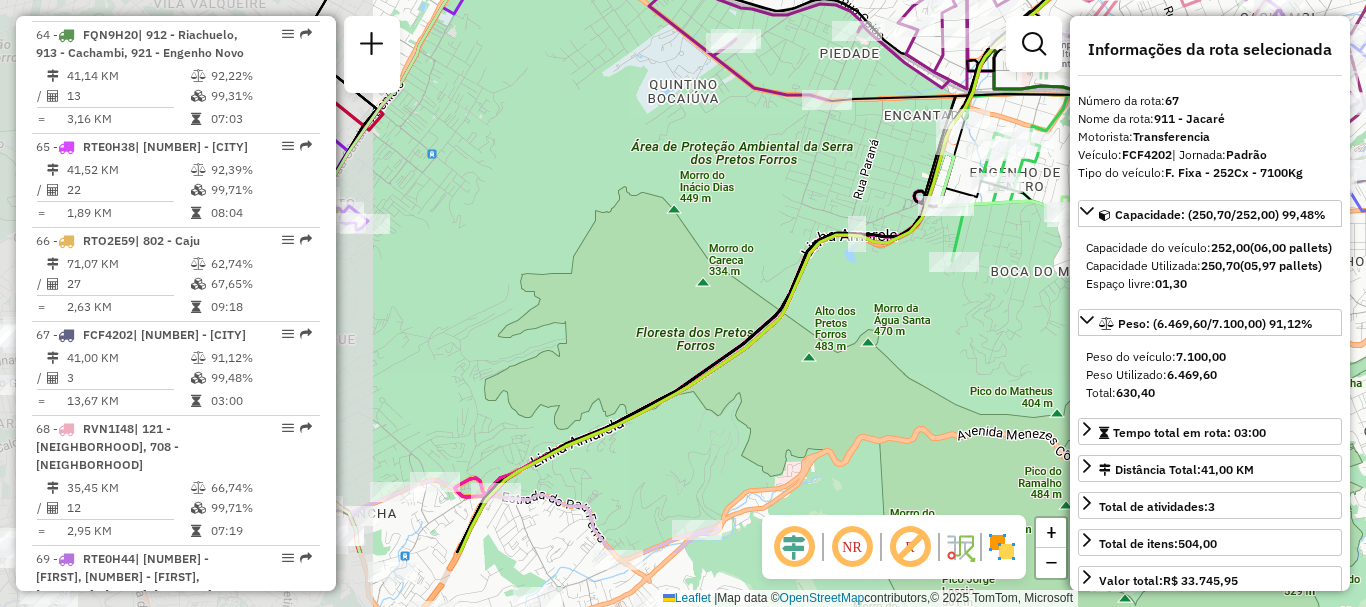 drag, startPoint x: 551, startPoint y: 416, endPoint x: 933, endPoint y: 313, distance: 395.64252 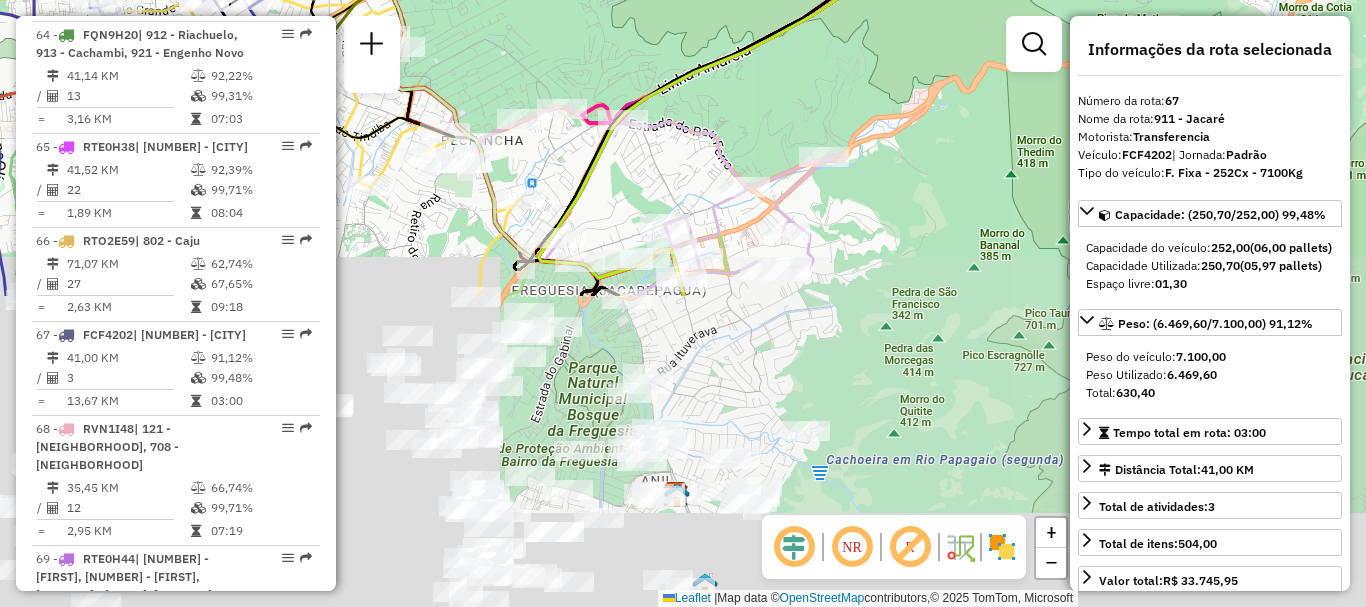 drag, startPoint x: 686, startPoint y: 470, endPoint x: 705, endPoint y: 245, distance: 225.8008 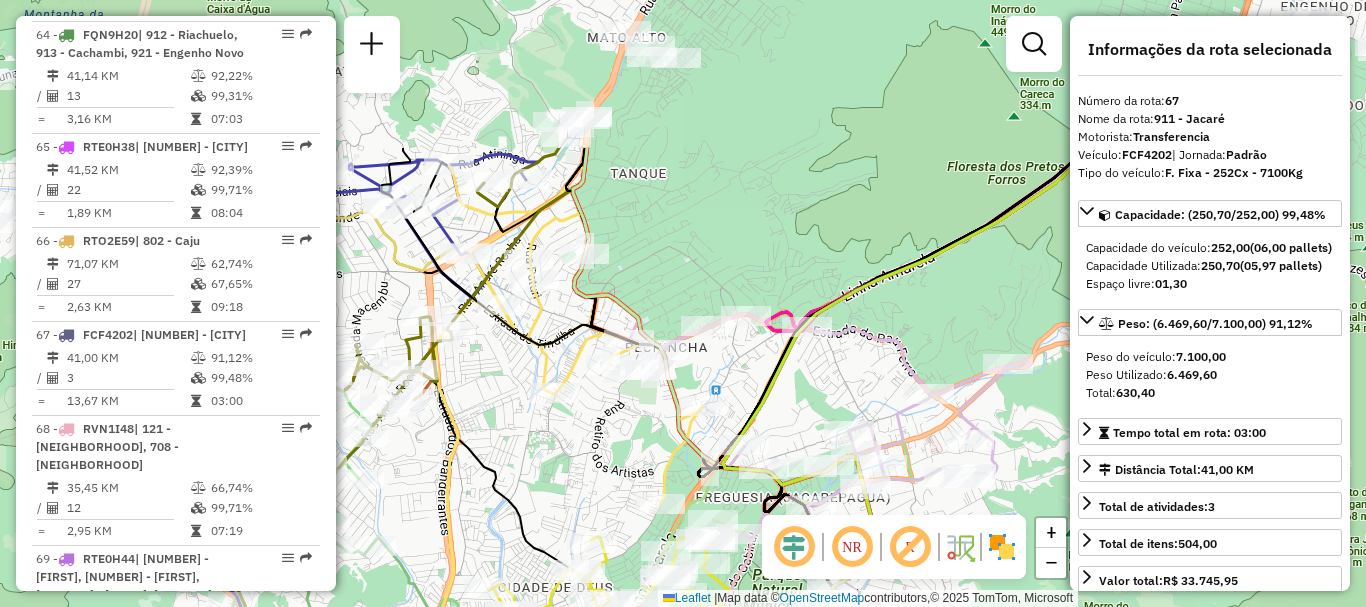 drag, startPoint x: 637, startPoint y: 342, endPoint x: 861, endPoint y: 512, distance: 281.20456 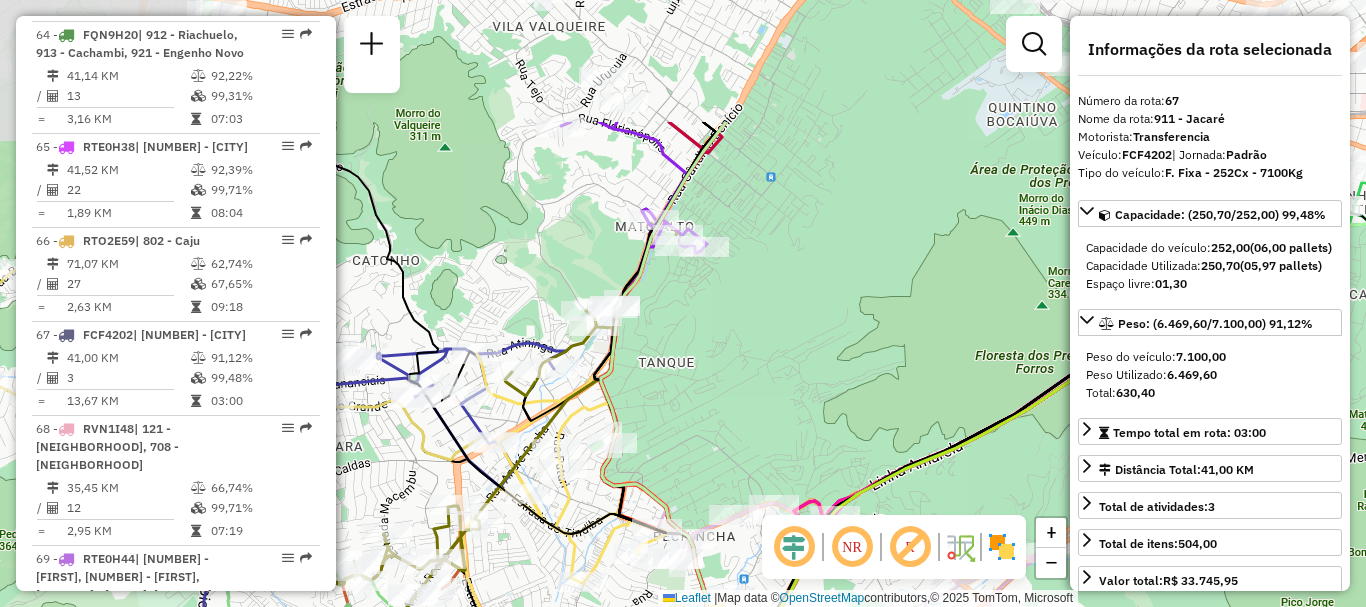 drag, startPoint x: 652, startPoint y: 192, endPoint x: 642, endPoint y: 407, distance: 215.23244 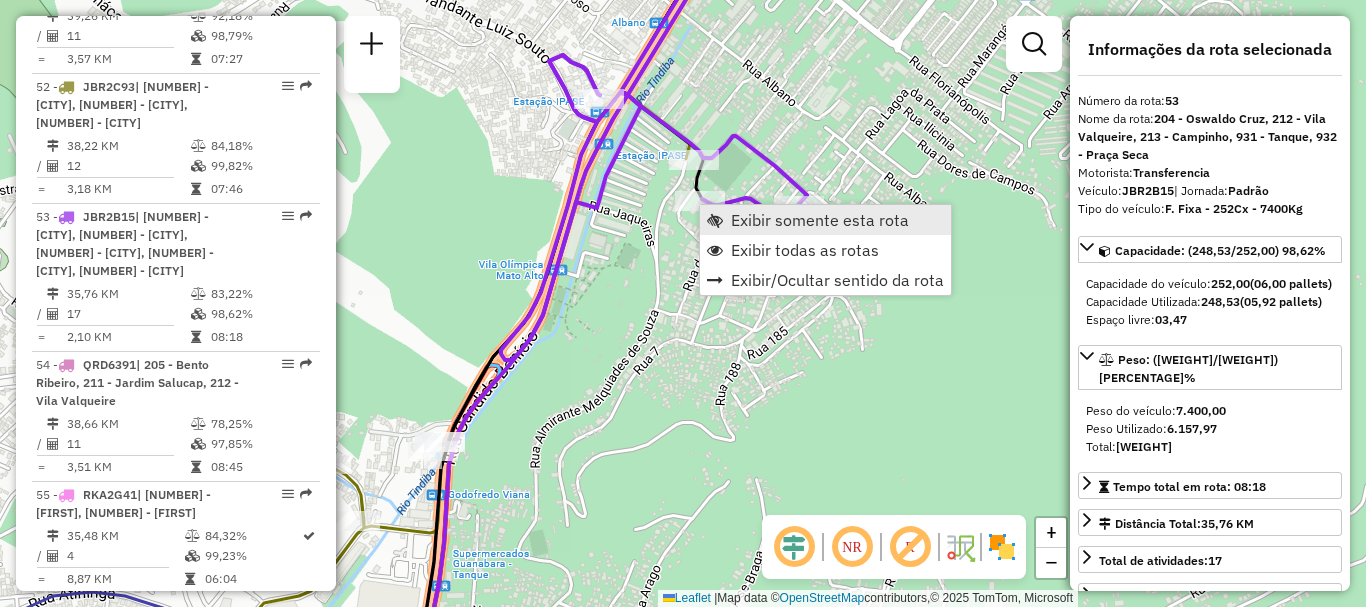 scroll, scrollTop: 6853, scrollLeft: 0, axis: vertical 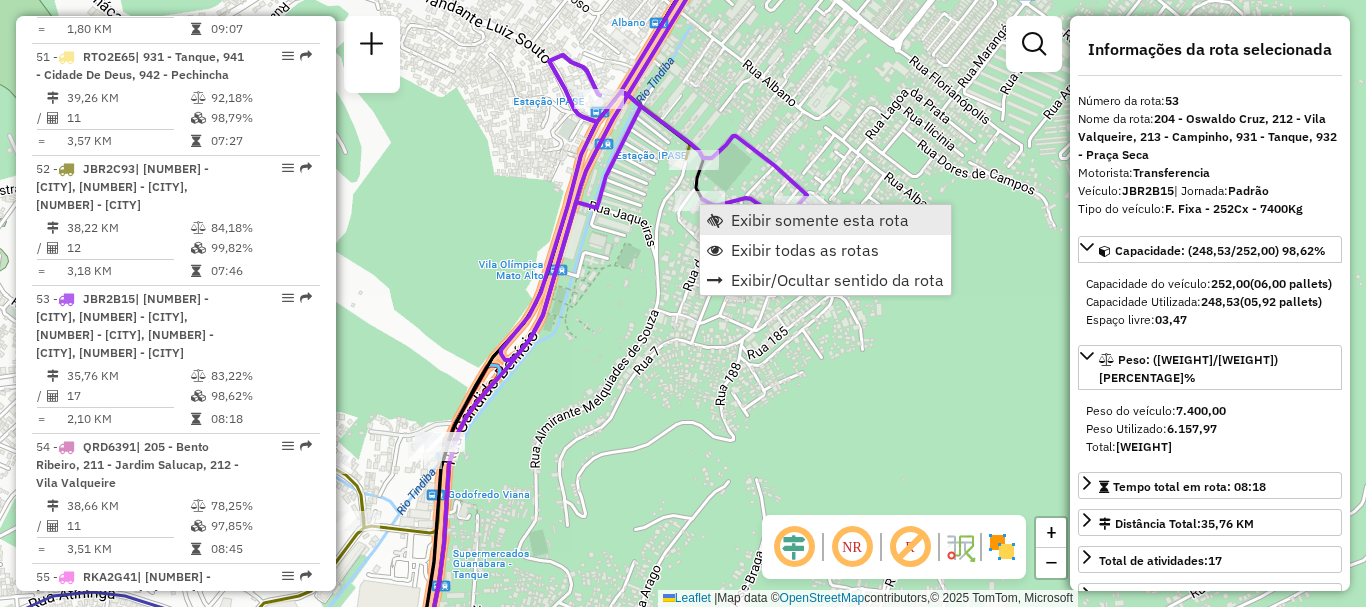 click on "Exibir somente esta rota" at bounding box center (820, 220) 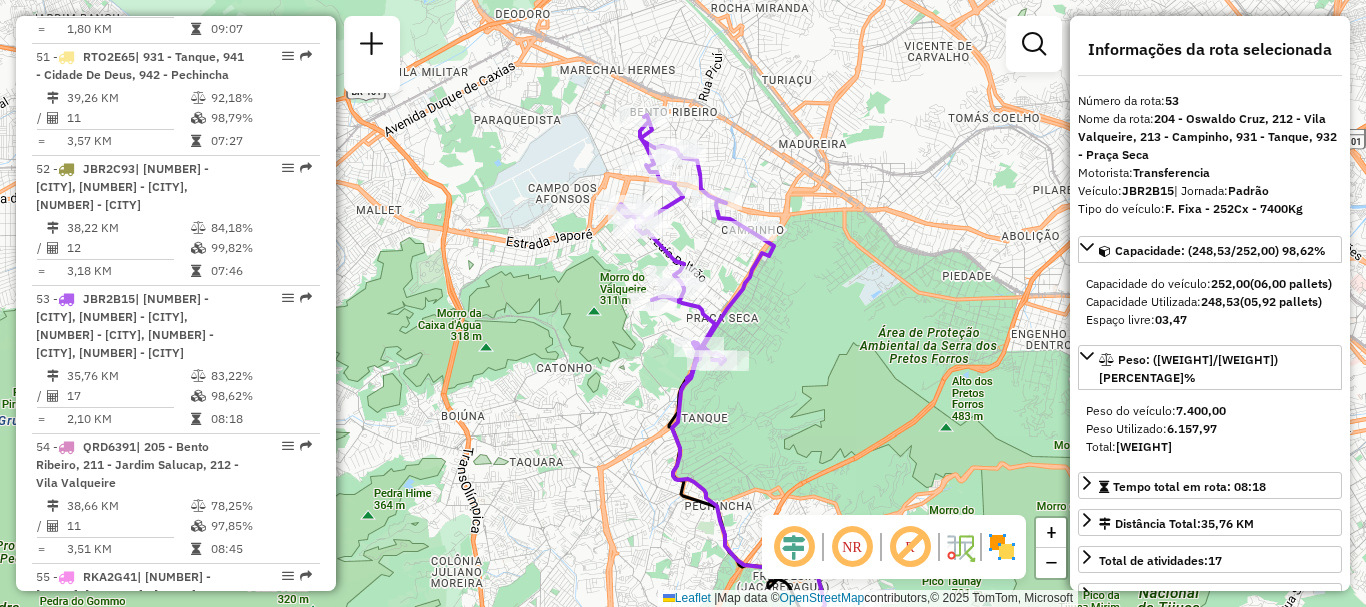 drag, startPoint x: 746, startPoint y: 191, endPoint x: 780, endPoint y: 292, distance: 106.56923 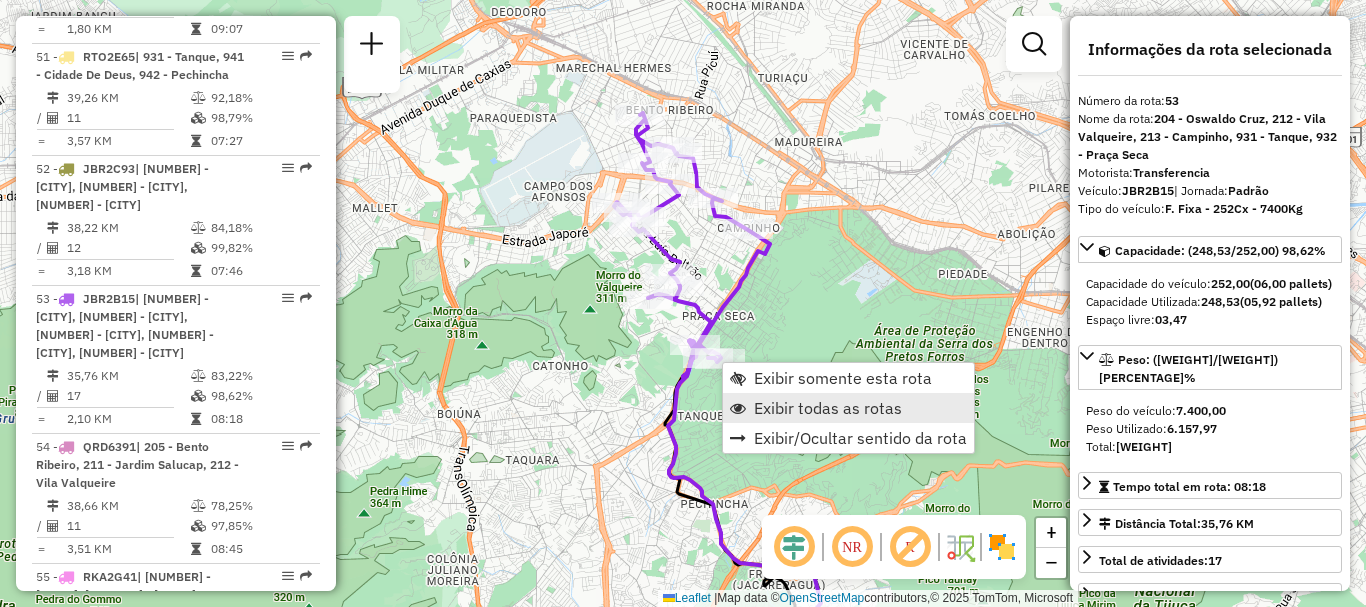 click on "Exibir todas as rotas" at bounding box center (828, 408) 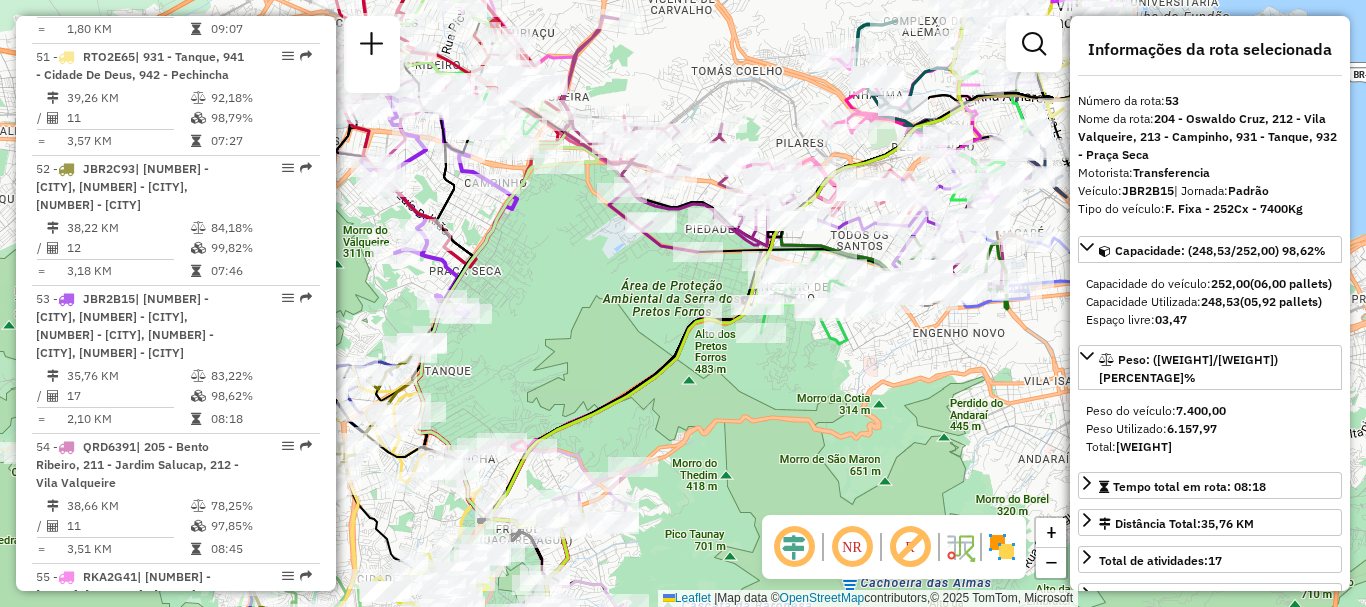 drag, startPoint x: 850, startPoint y: 363, endPoint x: 605, endPoint y: 332, distance: 246.95343 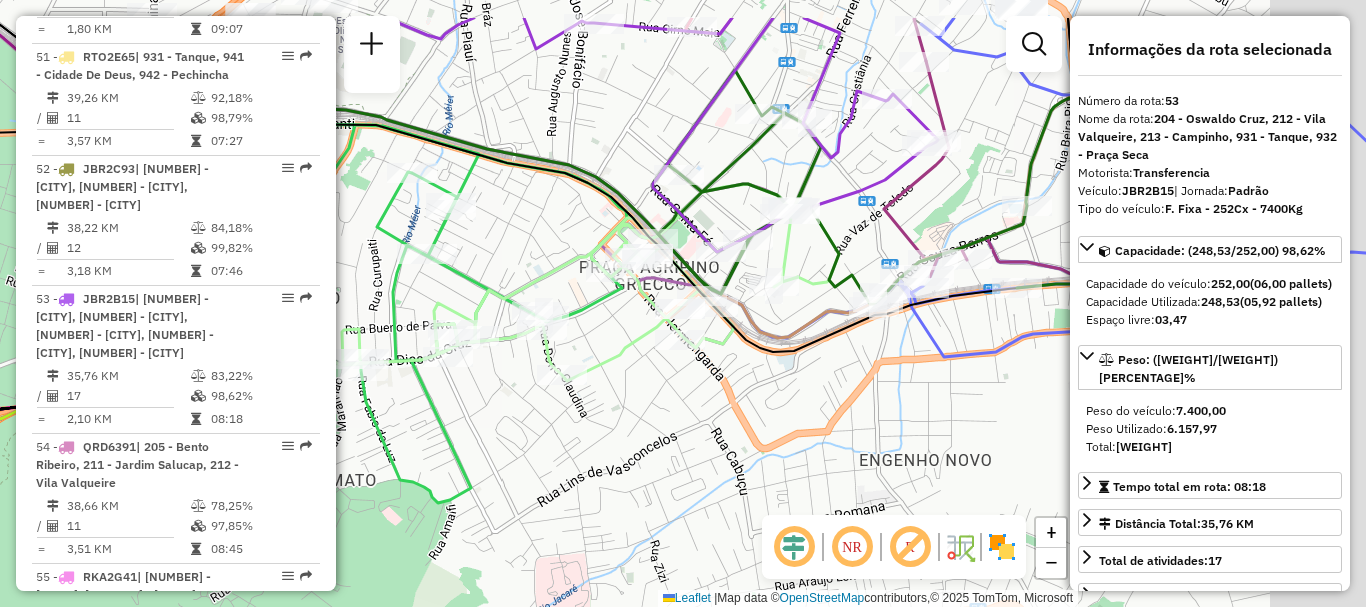 drag, startPoint x: 929, startPoint y: 343, endPoint x: 778, endPoint y: 436, distance: 177.34148 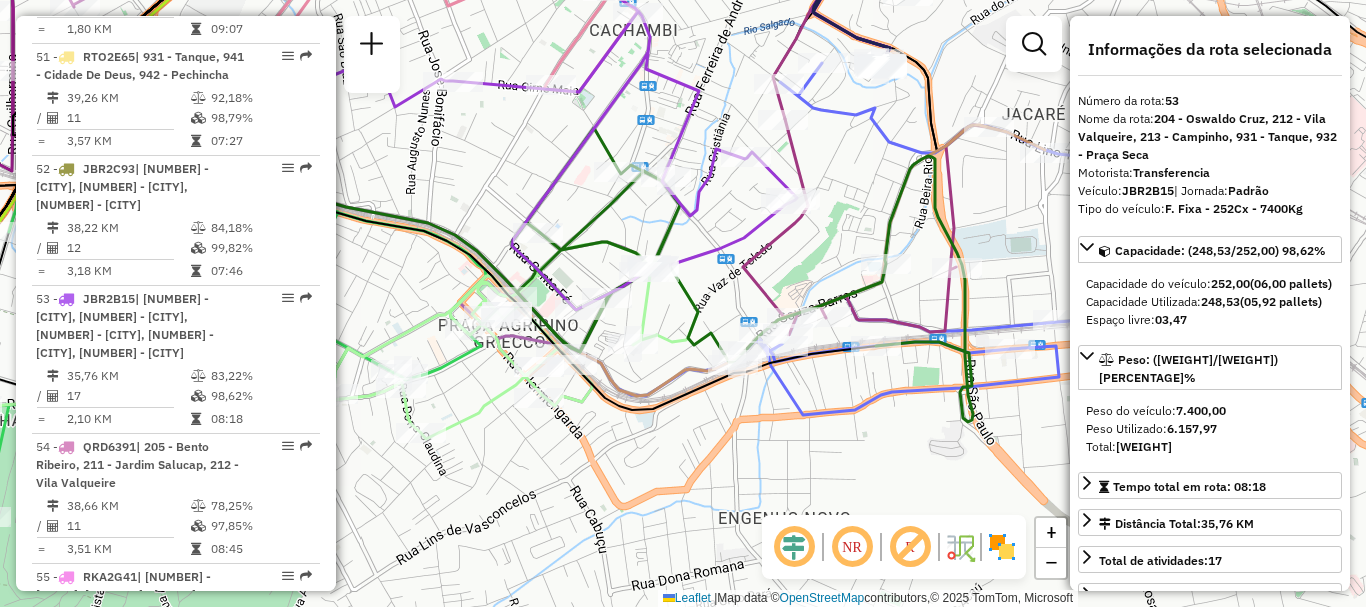drag, startPoint x: 915, startPoint y: 375, endPoint x: 767, endPoint y: 428, distance: 157.20369 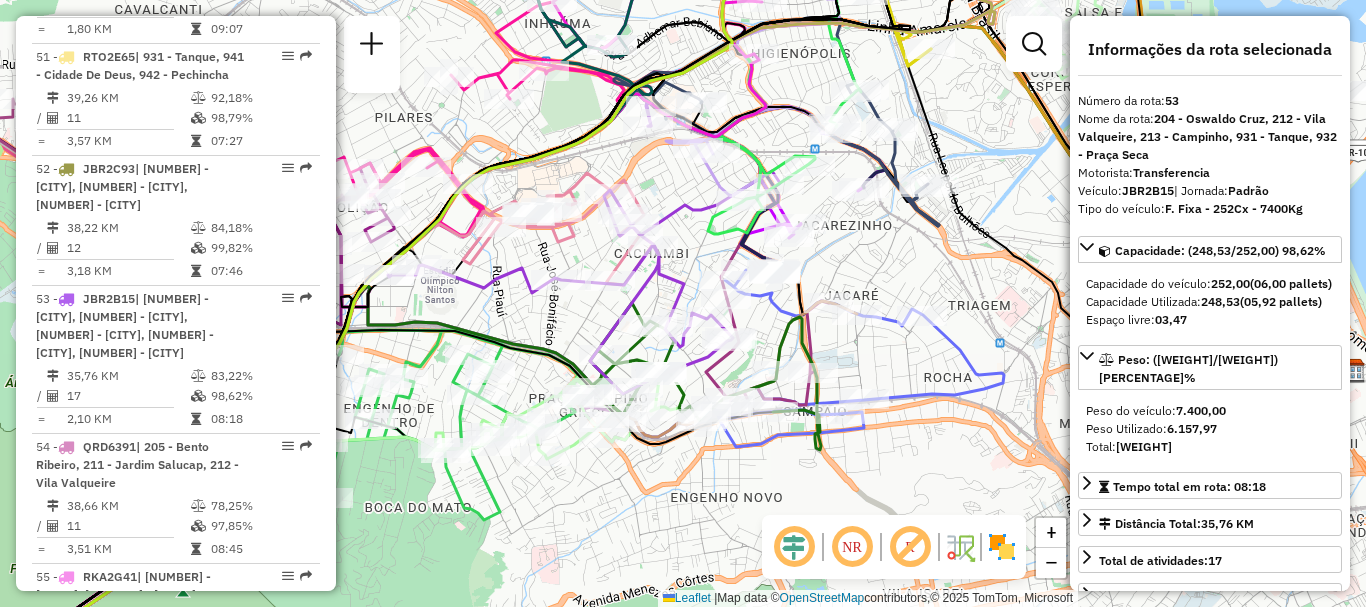 drag, startPoint x: 862, startPoint y: 426, endPoint x: 806, endPoint y: 452, distance: 61.741398 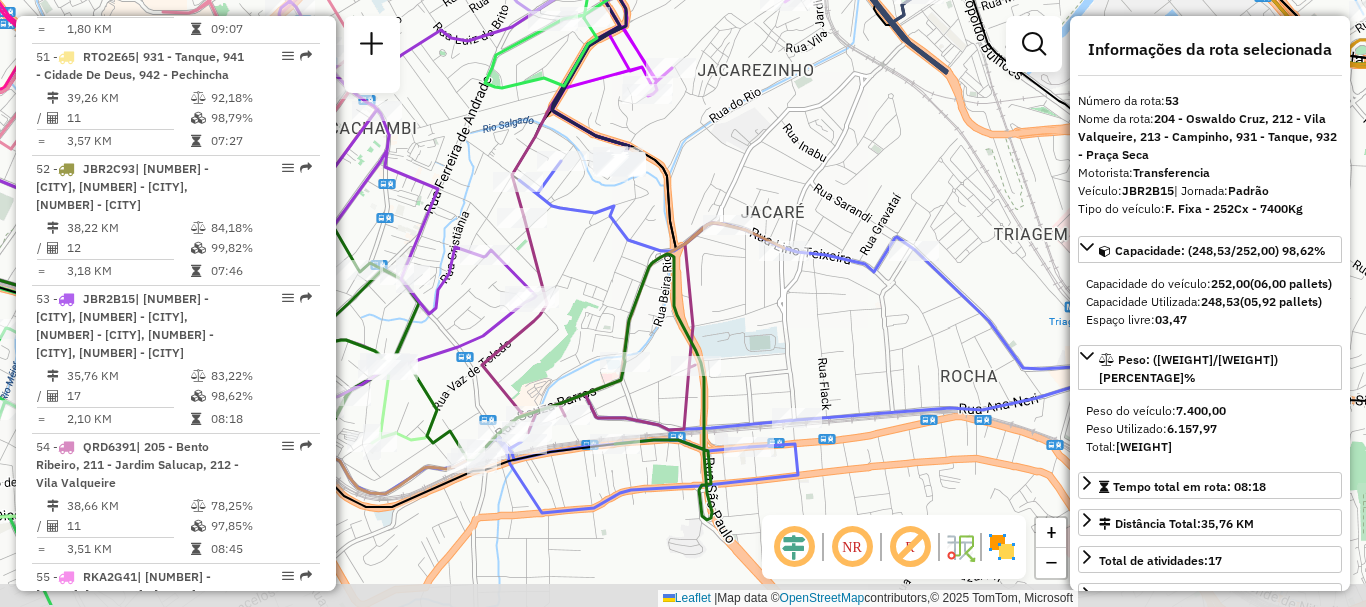 drag, startPoint x: 864, startPoint y: 404, endPoint x: 826, endPoint y: 416, distance: 39.849716 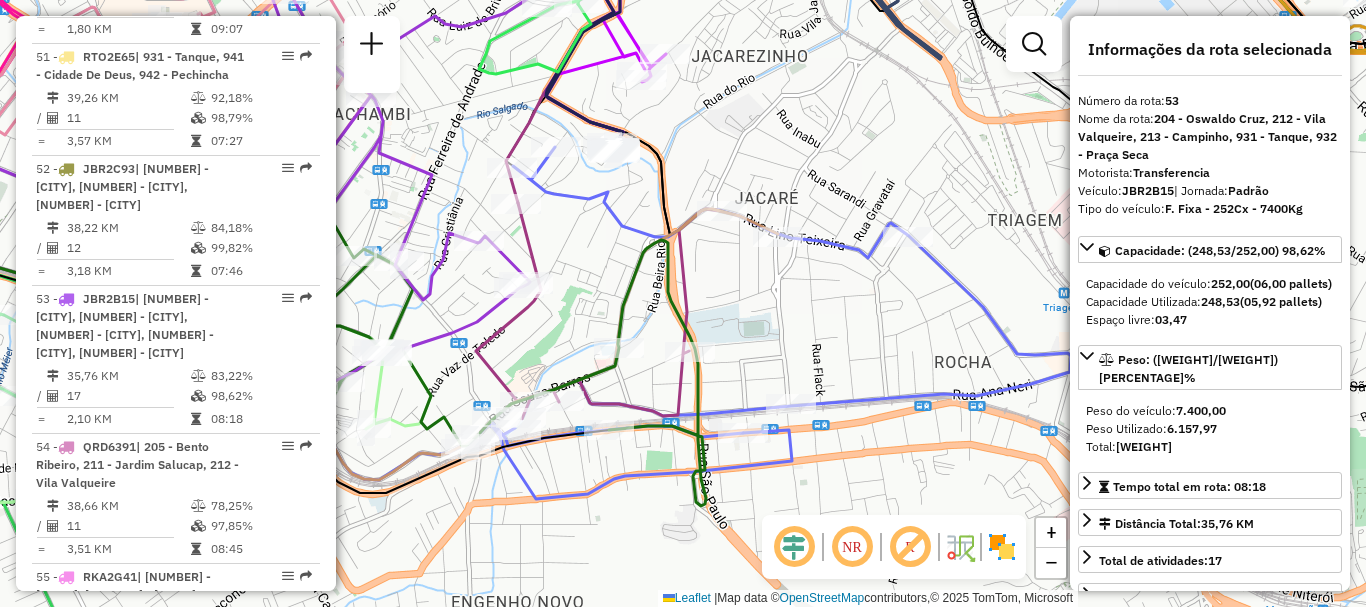 scroll, scrollTop: 8219, scrollLeft: 0, axis: vertical 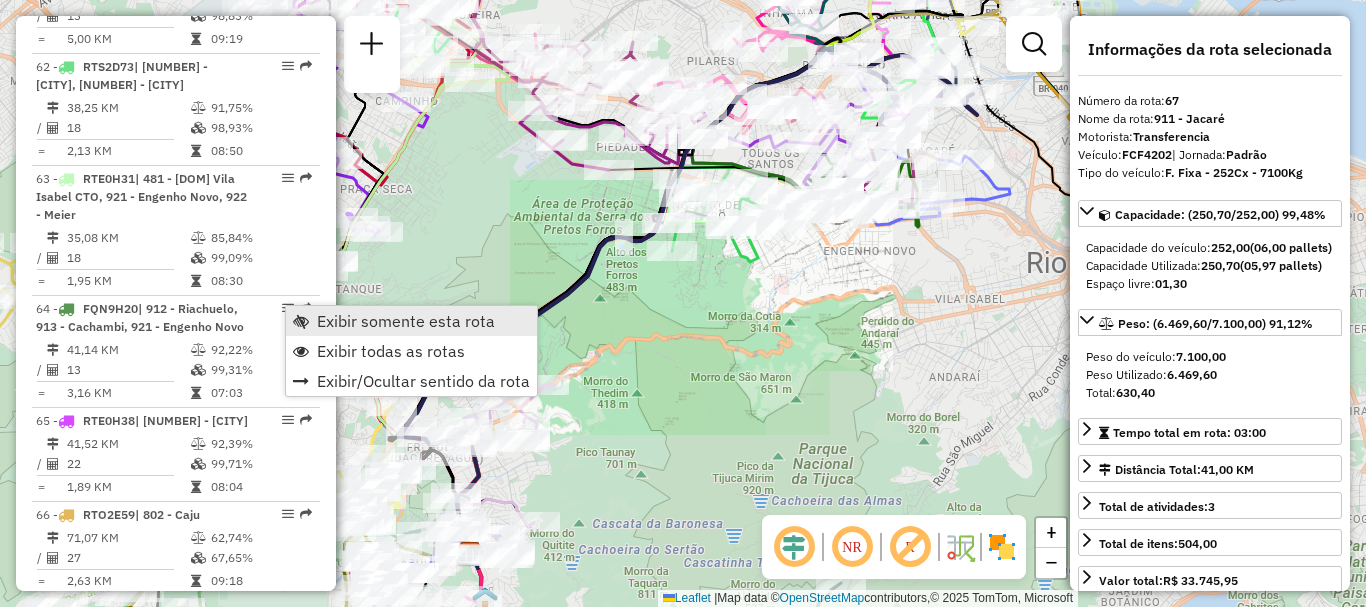 click on "Exibir somente esta rota" at bounding box center [406, 321] 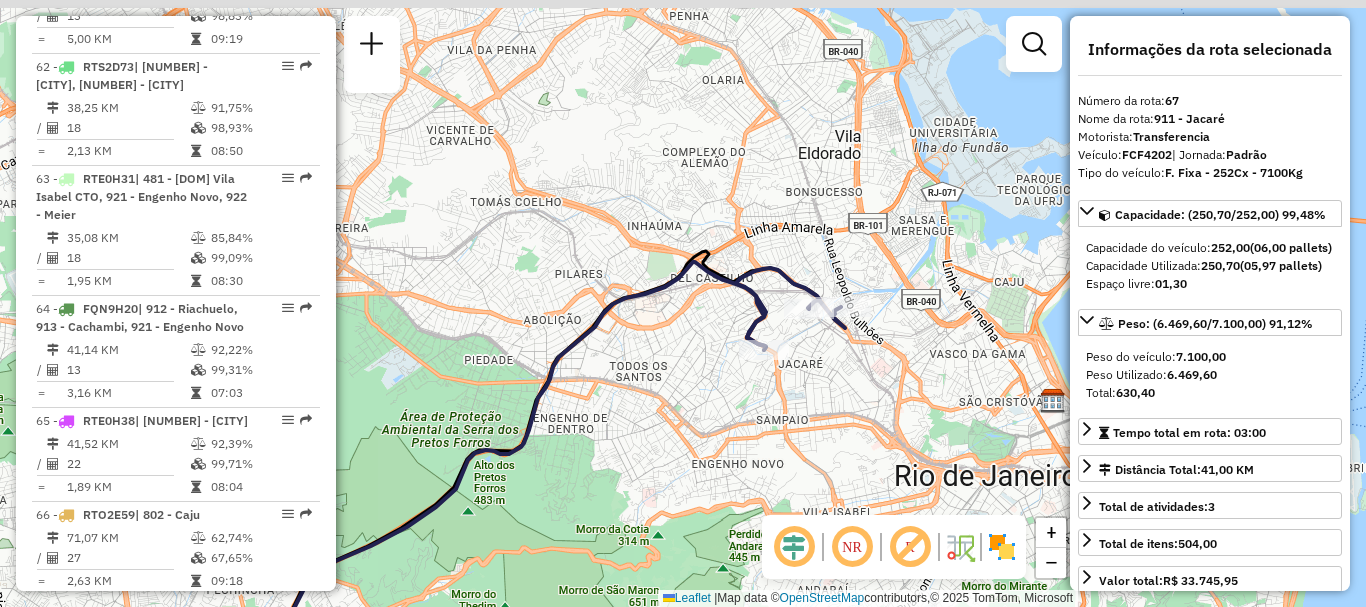 drag, startPoint x: 906, startPoint y: 153, endPoint x: 774, endPoint y: 366, distance: 250.58531 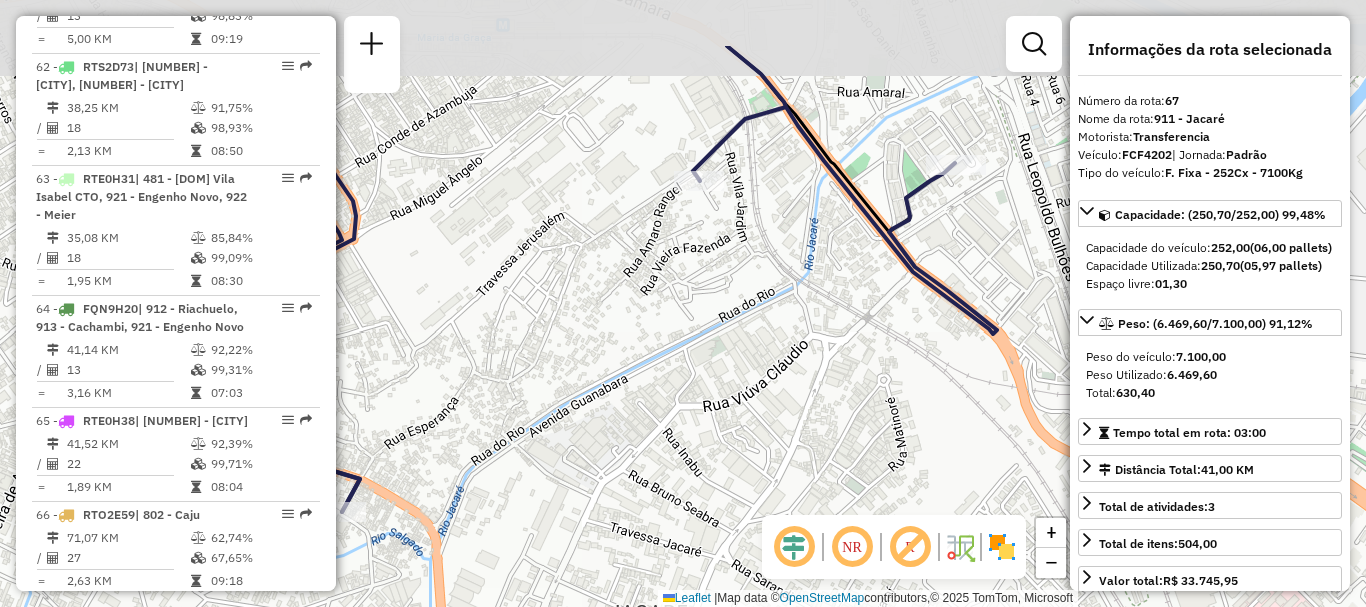 drag, startPoint x: 787, startPoint y: 241, endPoint x: 801, endPoint y: 352, distance: 111.8794 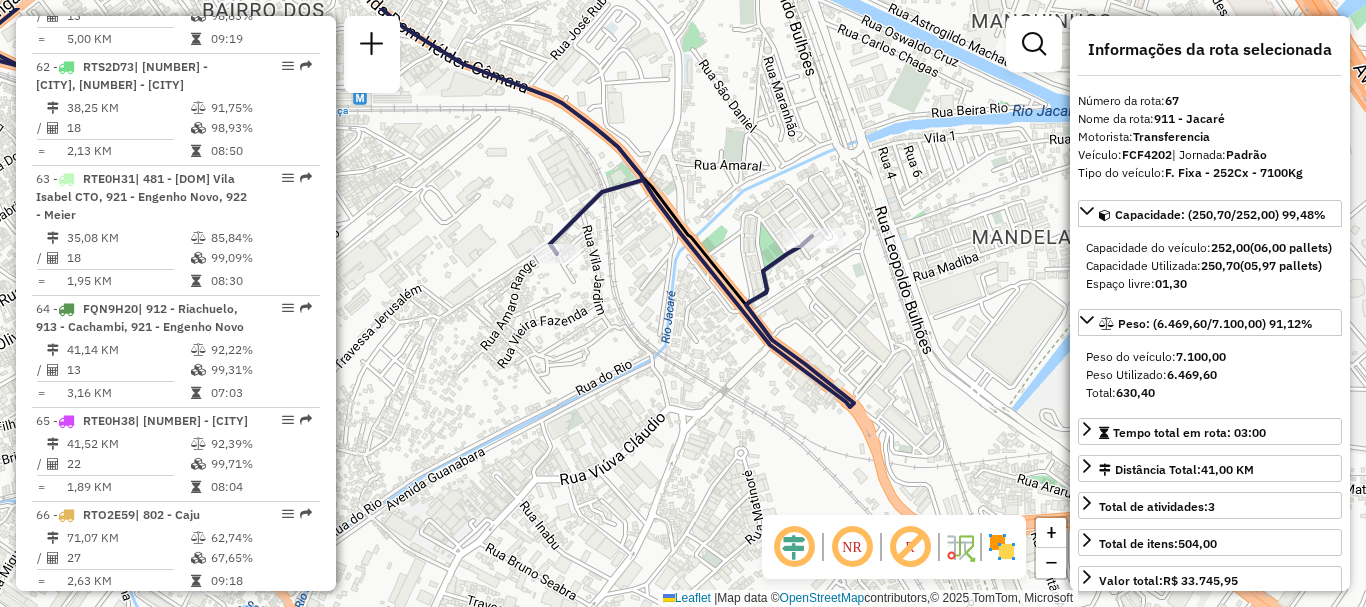 drag, startPoint x: 741, startPoint y: 254, endPoint x: 597, endPoint y: 323, distance: 159.6778 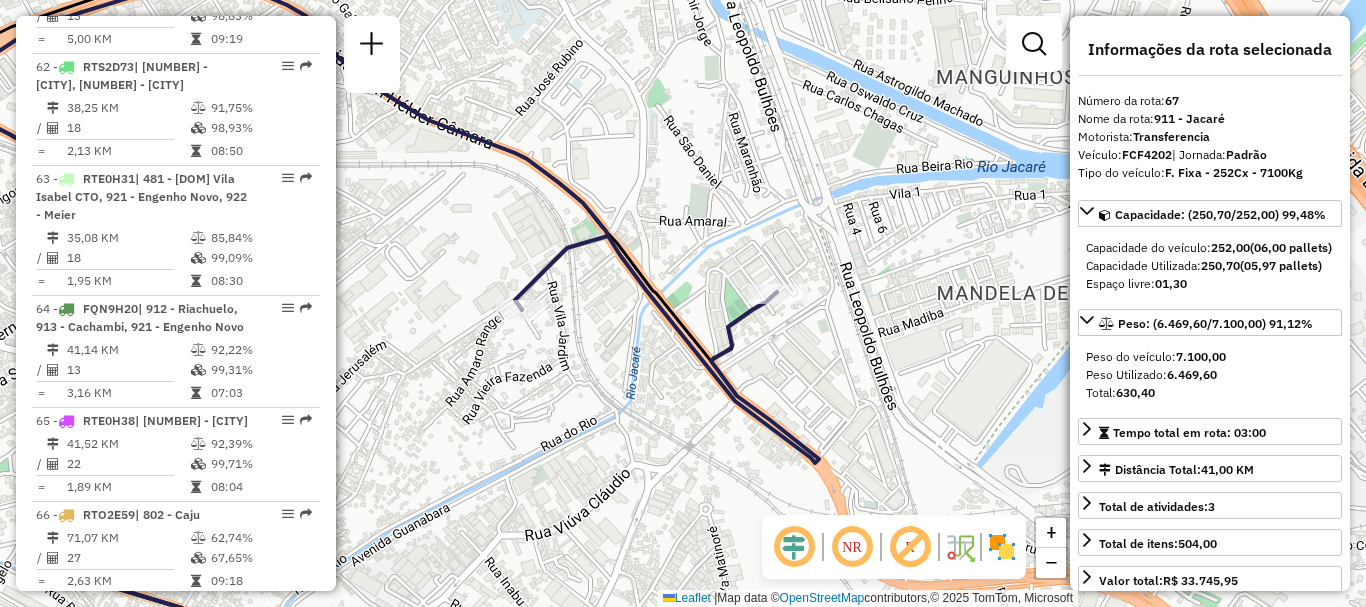 drag, startPoint x: 713, startPoint y: 293, endPoint x: 678, endPoint y: 349, distance: 66.037865 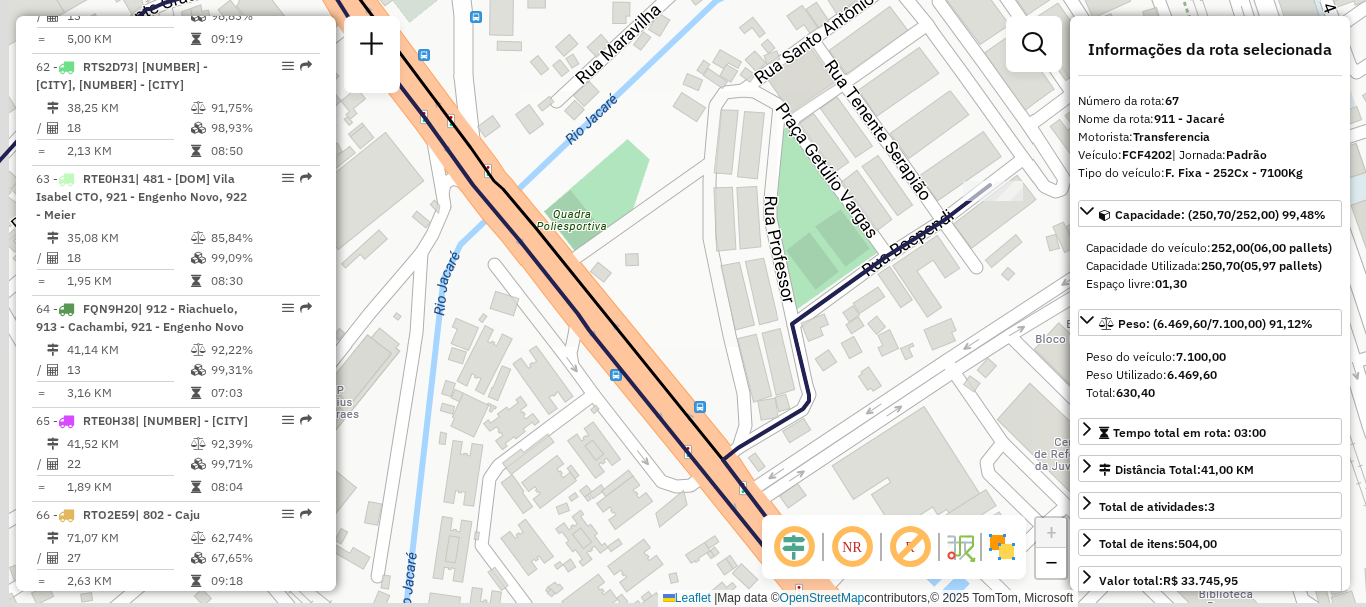 drag, startPoint x: 831, startPoint y: 375, endPoint x: 899, endPoint y: 266, distance: 128.47179 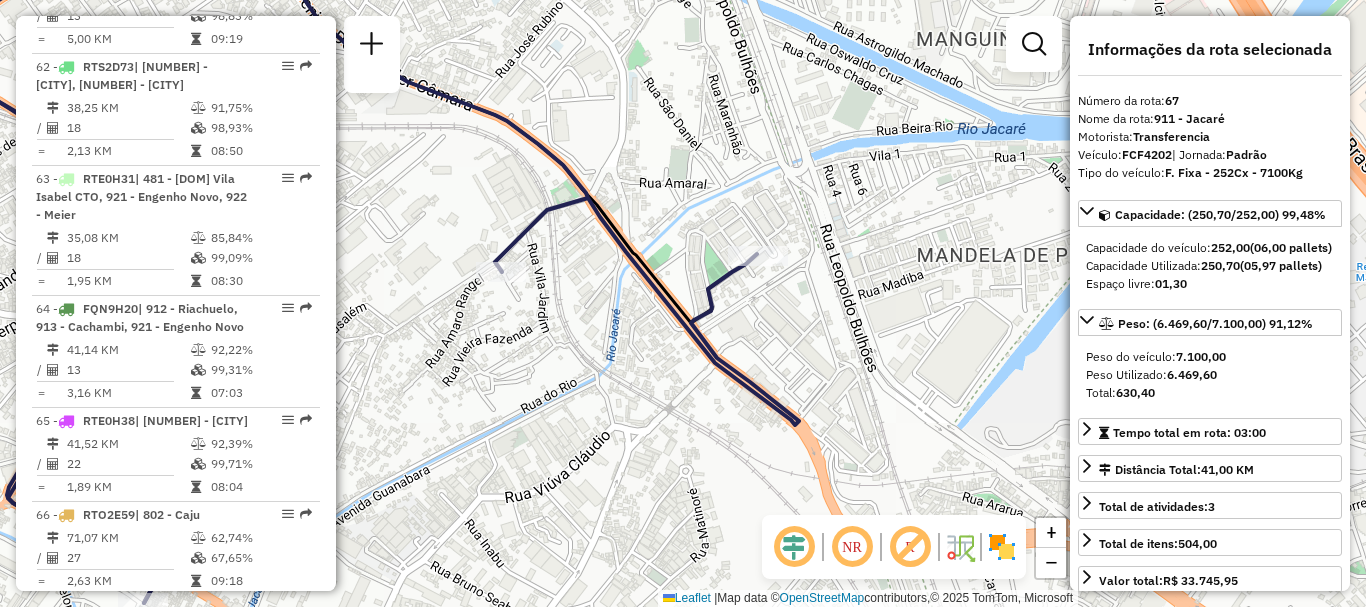 drag, startPoint x: 694, startPoint y: 428, endPoint x: 580, endPoint y: 384, distance: 122.19656 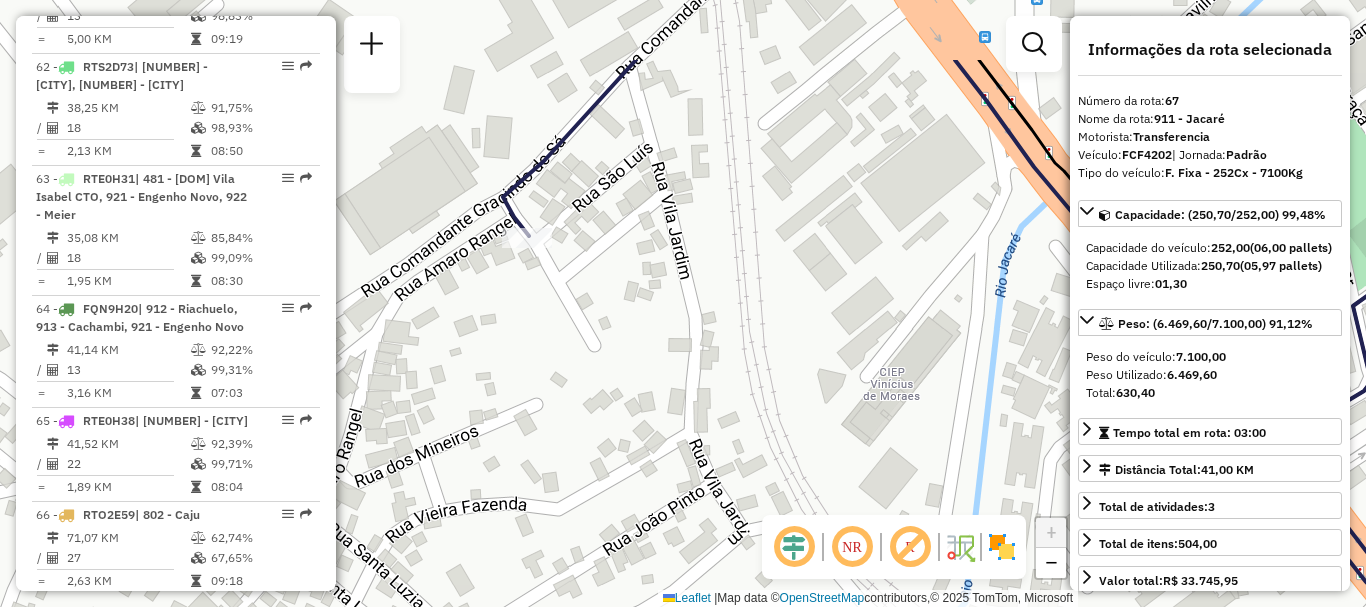 drag, startPoint x: 588, startPoint y: 336, endPoint x: 662, endPoint y: 401, distance: 98.49365 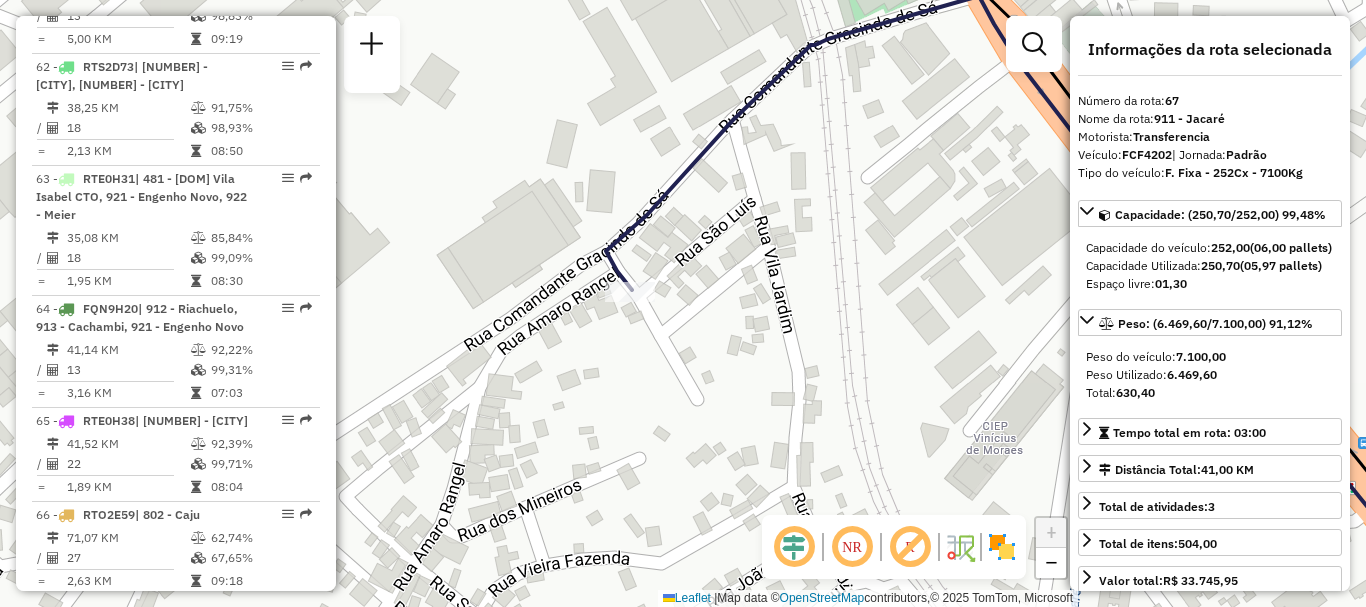drag, startPoint x: 544, startPoint y: 307, endPoint x: 648, endPoint y: 361, distance: 117.18362 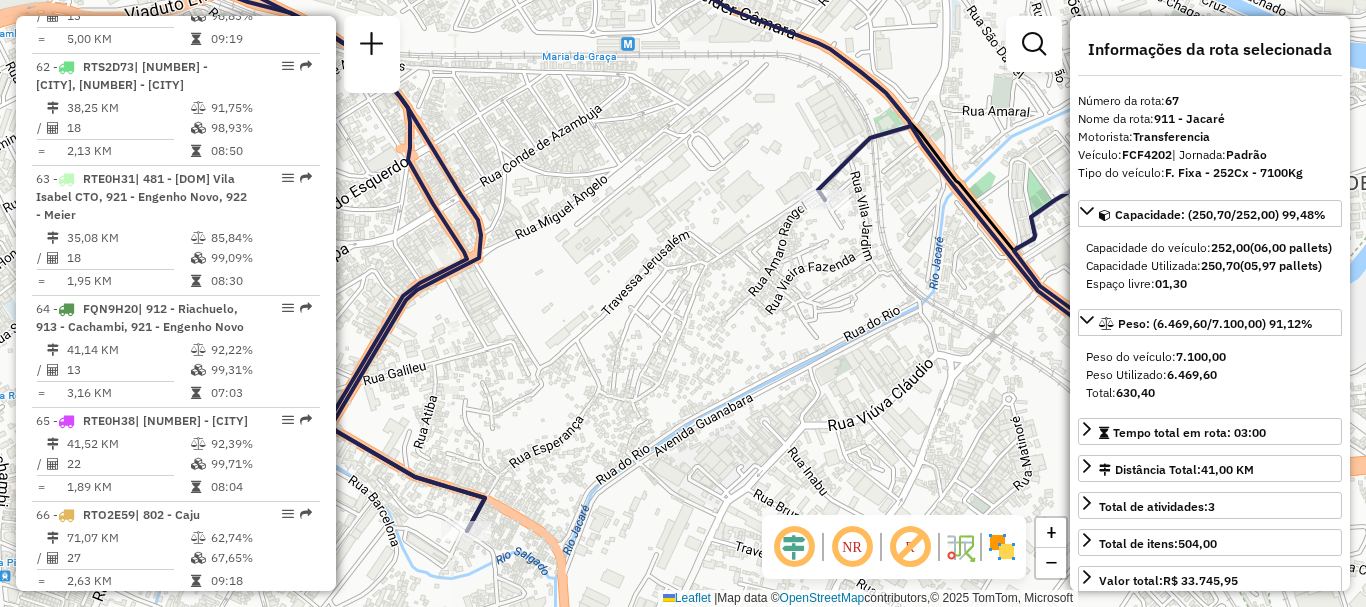 drag, startPoint x: 781, startPoint y: 361, endPoint x: 855, endPoint y: 284, distance: 106.7942 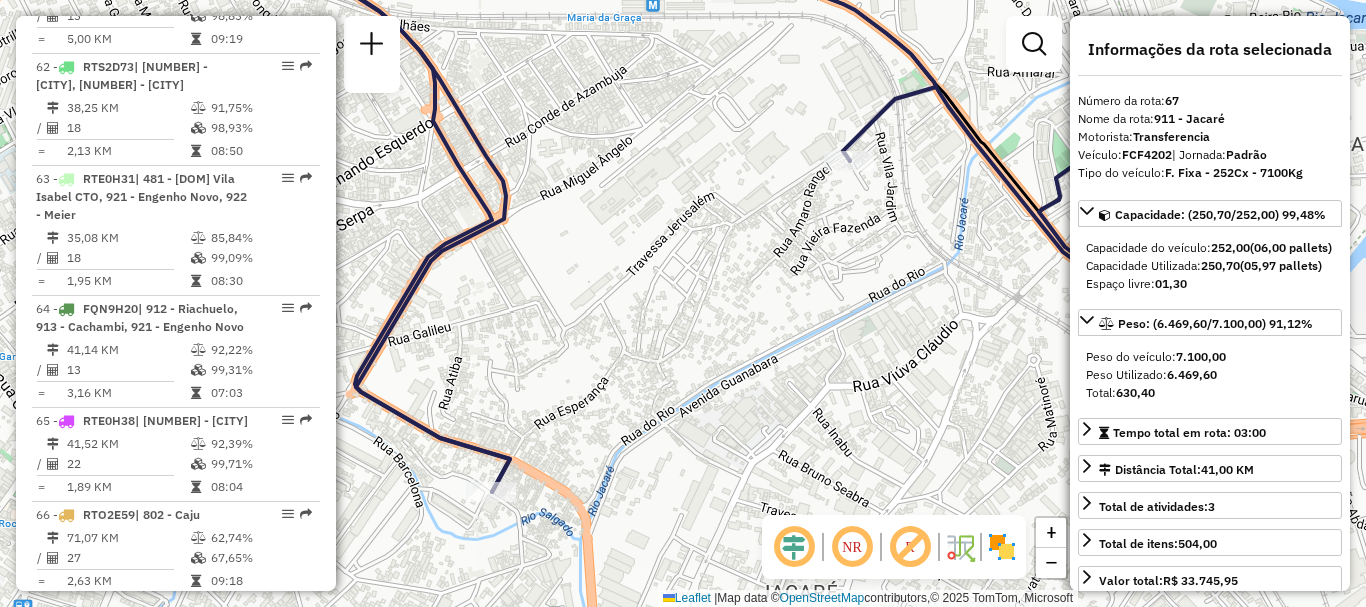 drag, startPoint x: 819, startPoint y: 333, endPoint x: 844, endPoint y: 294, distance: 46.32494 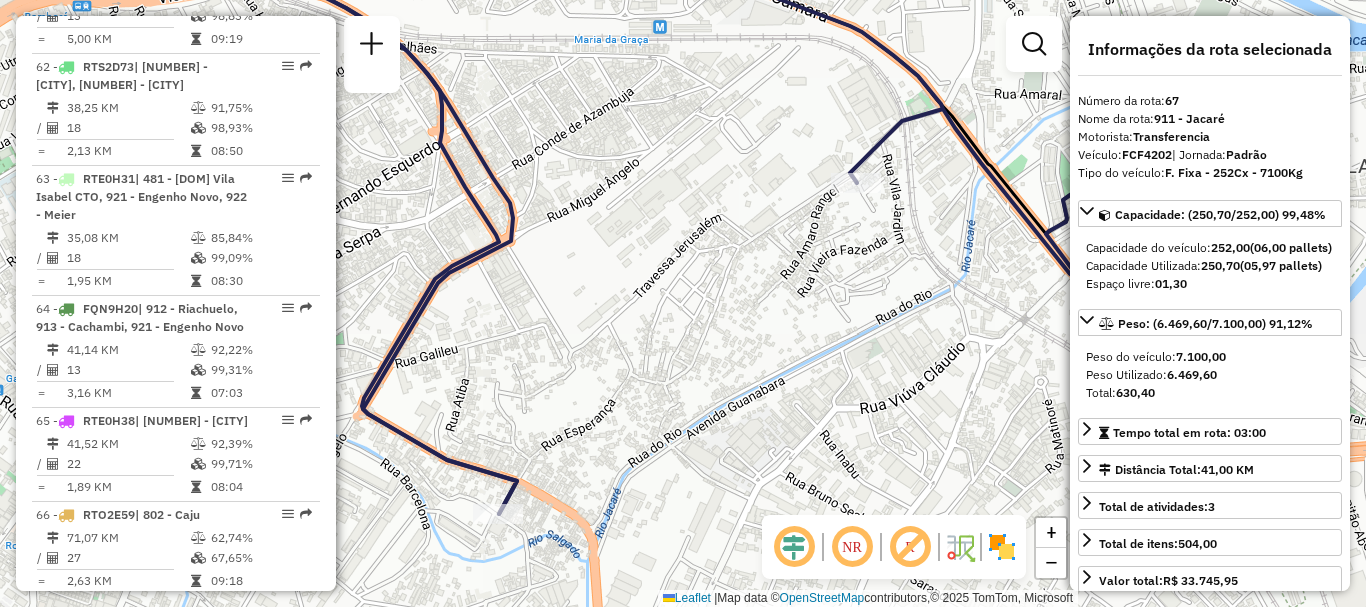 drag, startPoint x: 834, startPoint y: 249, endPoint x: 841, endPoint y: 271, distance: 23.086792 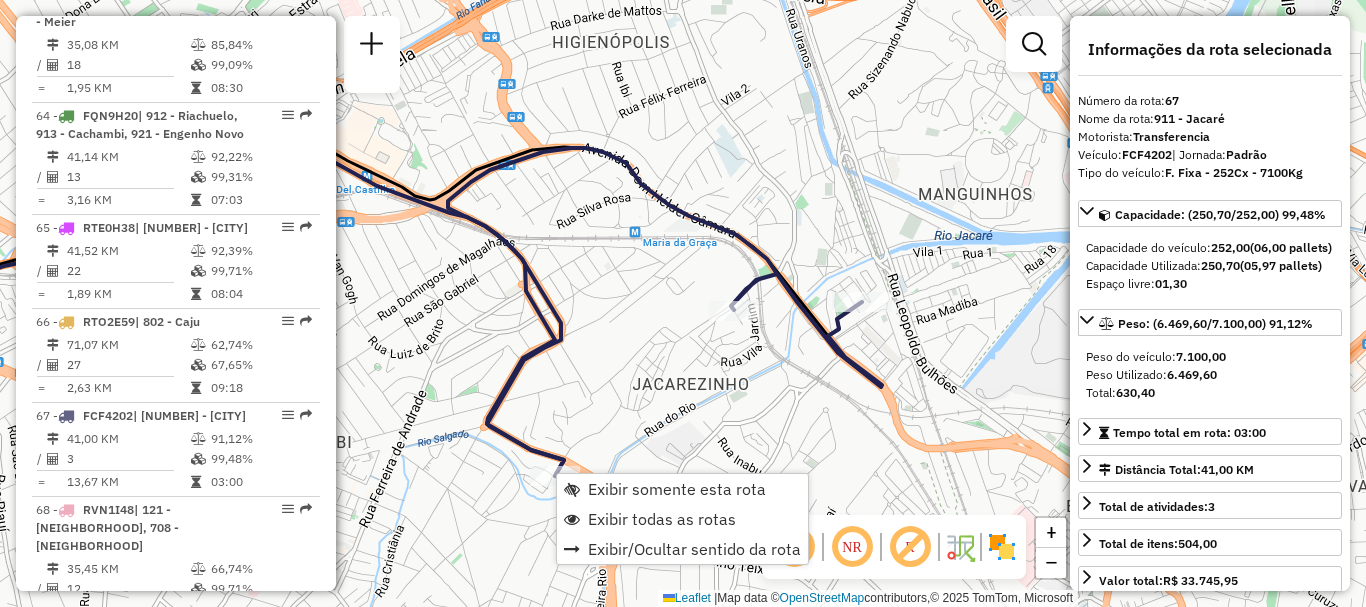 scroll, scrollTop: 8493, scrollLeft: 0, axis: vertical 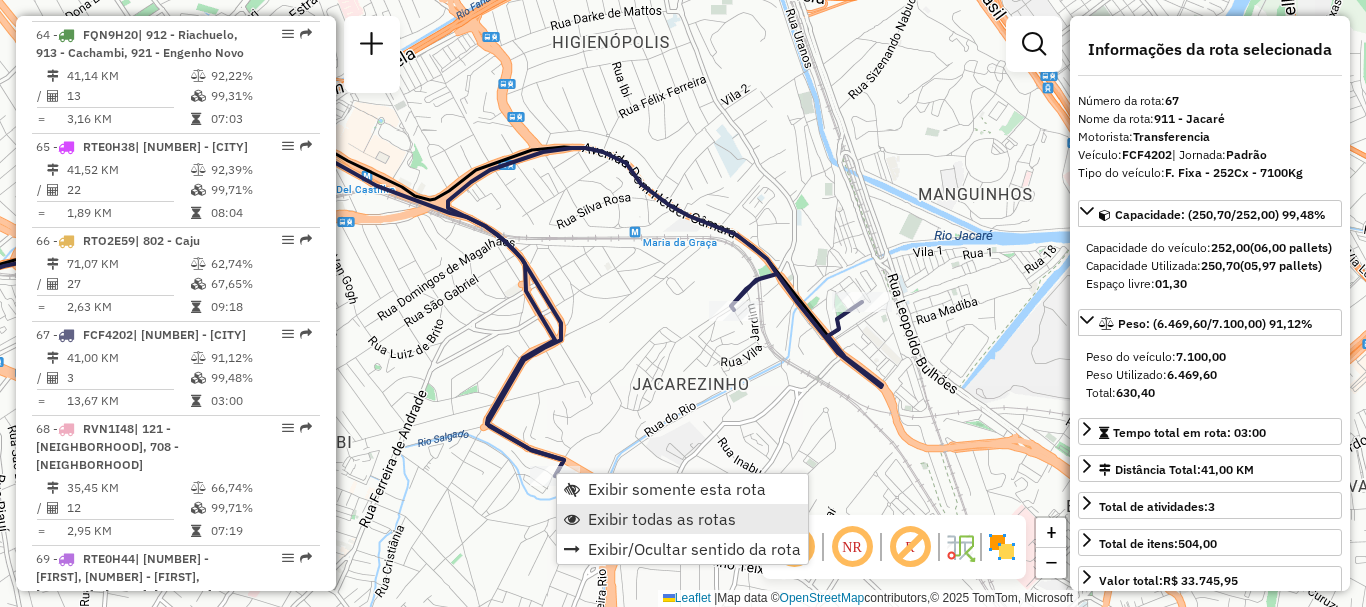 click on "Exibir todas as rotas" at bounding box center (662, 519) 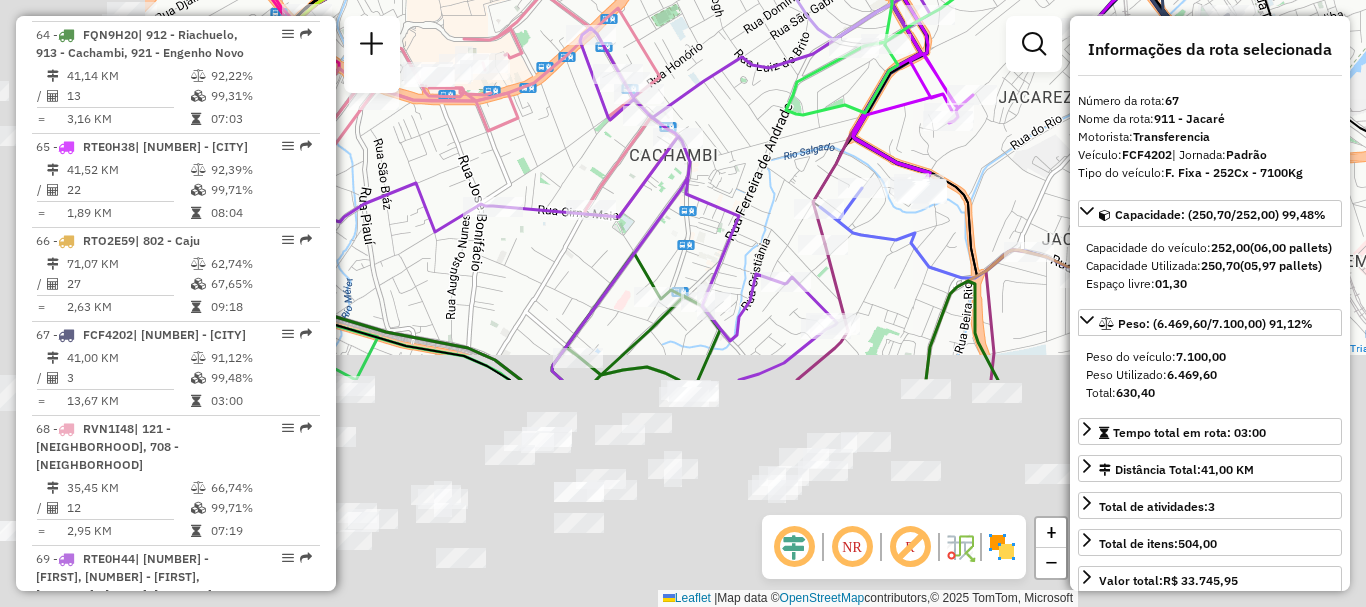 drag, startPoint x: 553, startPoint y: 527, endPoint x: 899, endPoint y: 210, distance: 469.26007 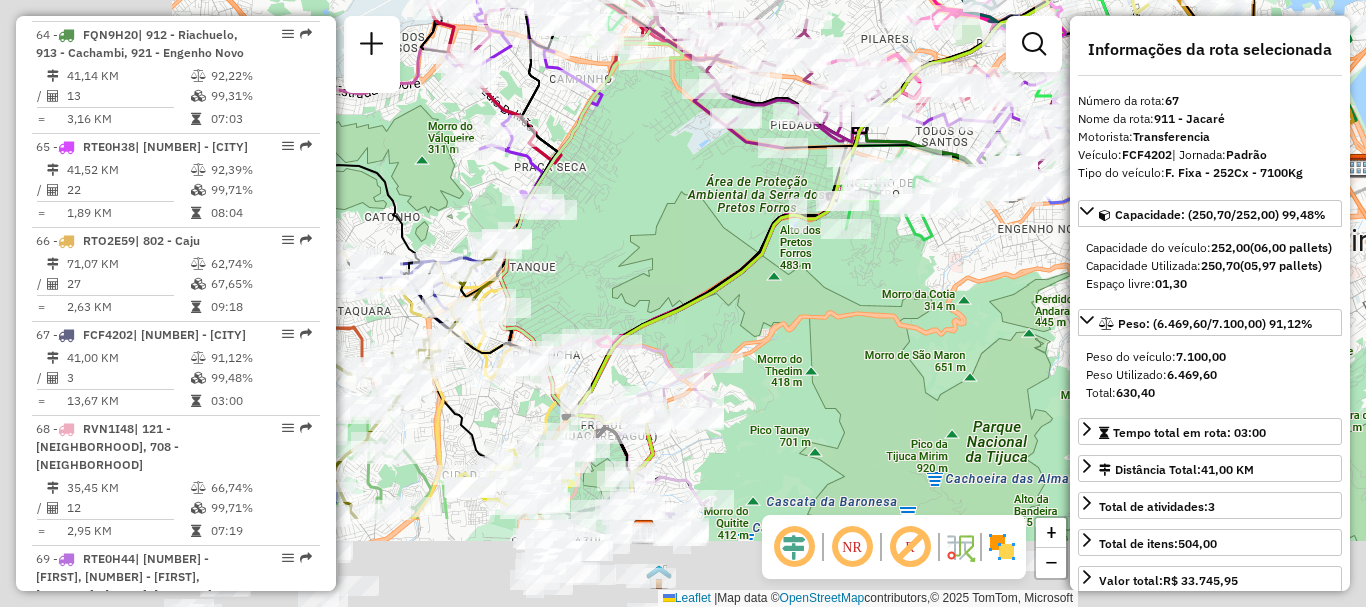 drag, startPoint x: 640, startPoint y: 463, endPoint x: 935, endPoint y: 222, distance: 380.92783 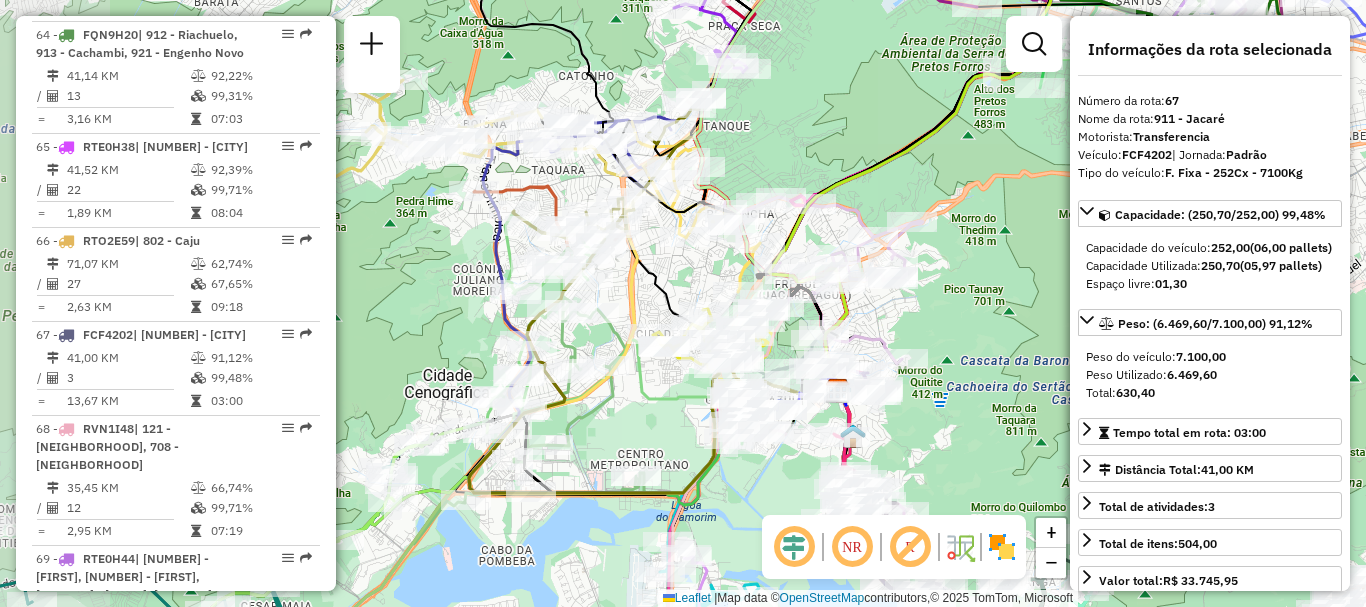 drag, startPoint x: 529, startPoint y: 333, endPoint x: 658, endPoint y: 275, distance: 141.43903 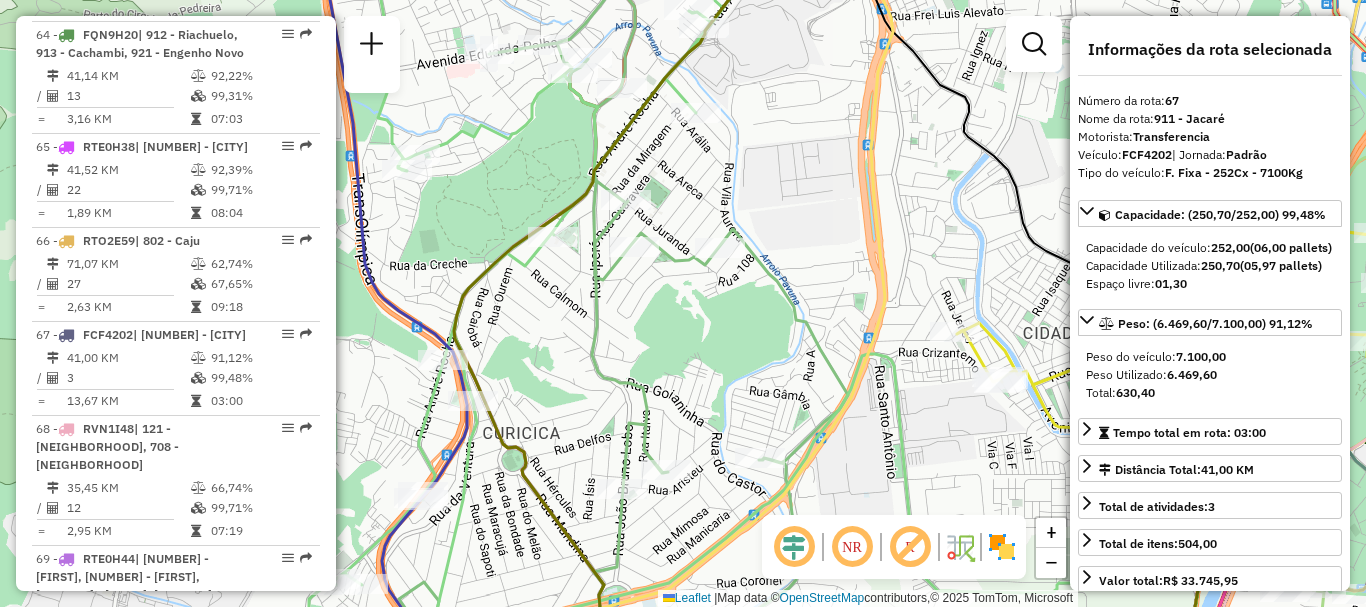 drag, startPoint x: 647, startPoint y: 349, endPoint x: 756, endPoint y: 304, distance: 117.923706 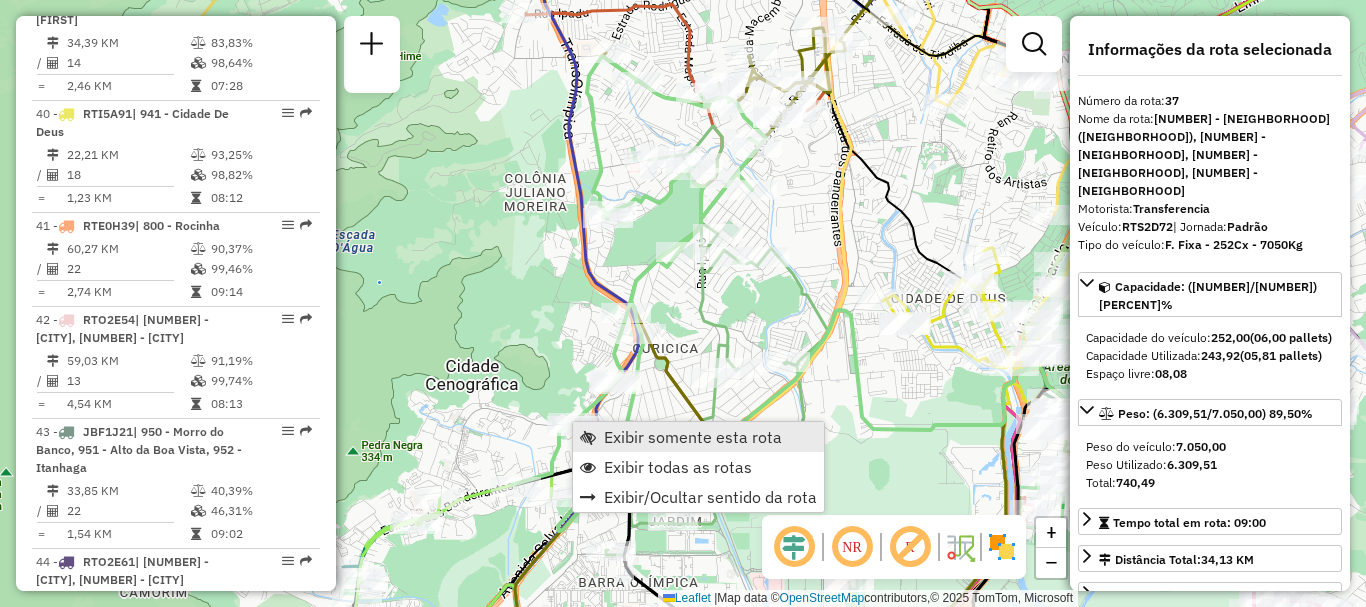 scroll, scrollTop: 5025, scrollLeft: 0, axis: vertical 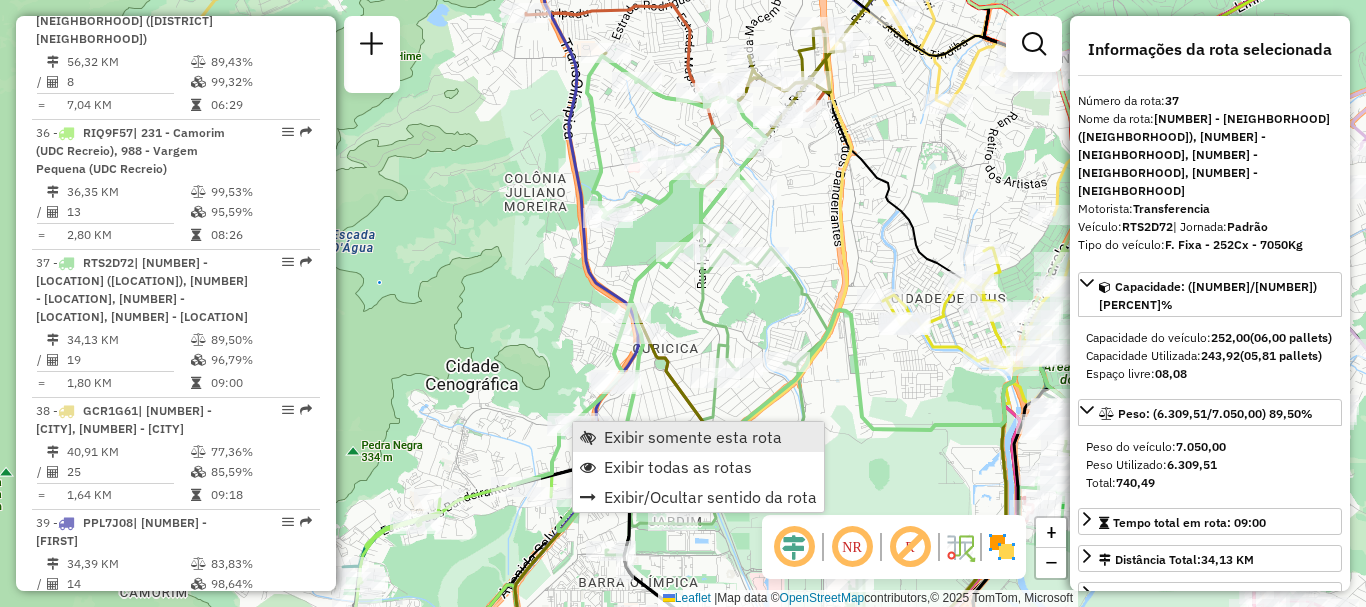 click on "Exibir somente esta rota" at bounding box center [698, 437] 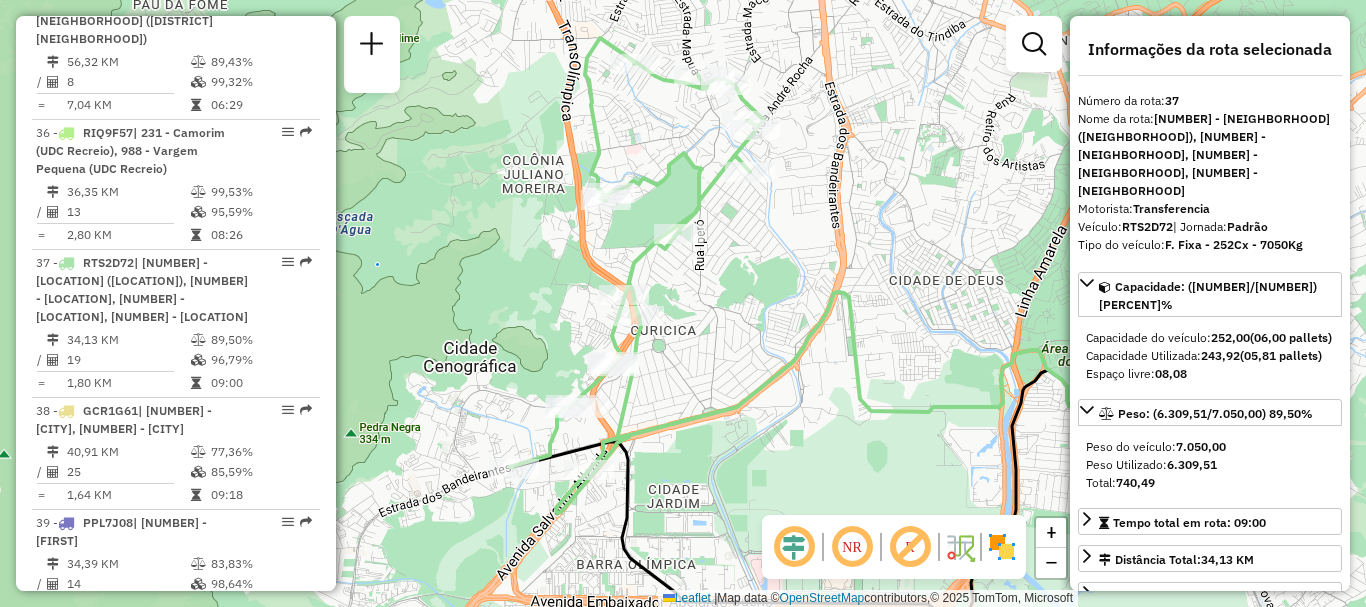 drag, startPoint x: 553, startPoint y: 291, endPoint x: 759, endPoint y: 318, distance: 207.76189 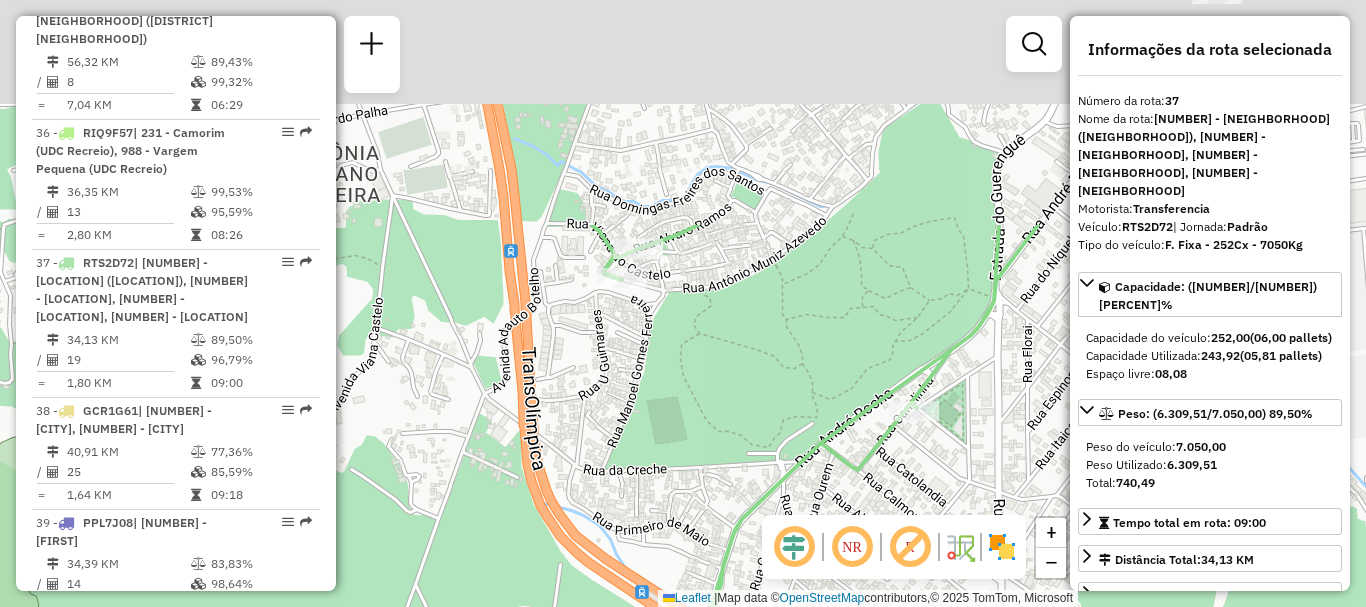 drag, startPoint x: 629, startPoint y: 194, endPoint x: 643, endPoint y: 489, distance: 295.33203 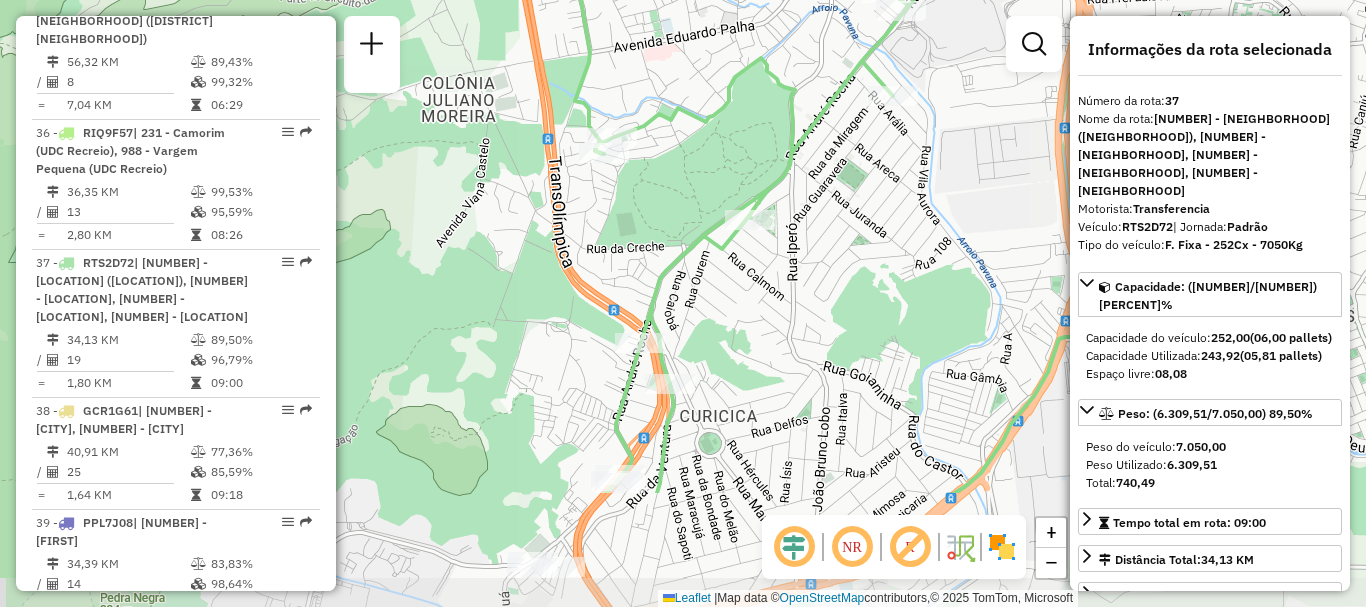 drag, startPoint x: 750, startPoint y: 381, endPoint x: 672, endPoint y: 192, distance: 204.4627 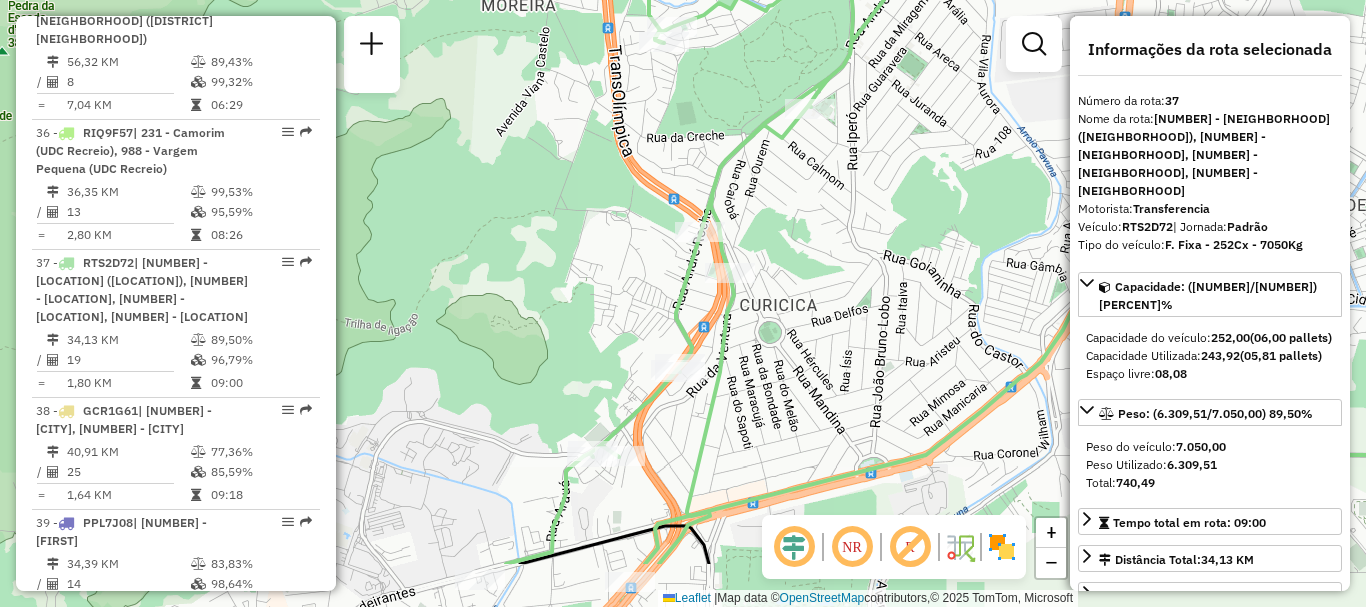 drag, startPoint x: 717, startPoint y: 346, endPoint x: 777, endPoint y: 239, distance: 122.67436 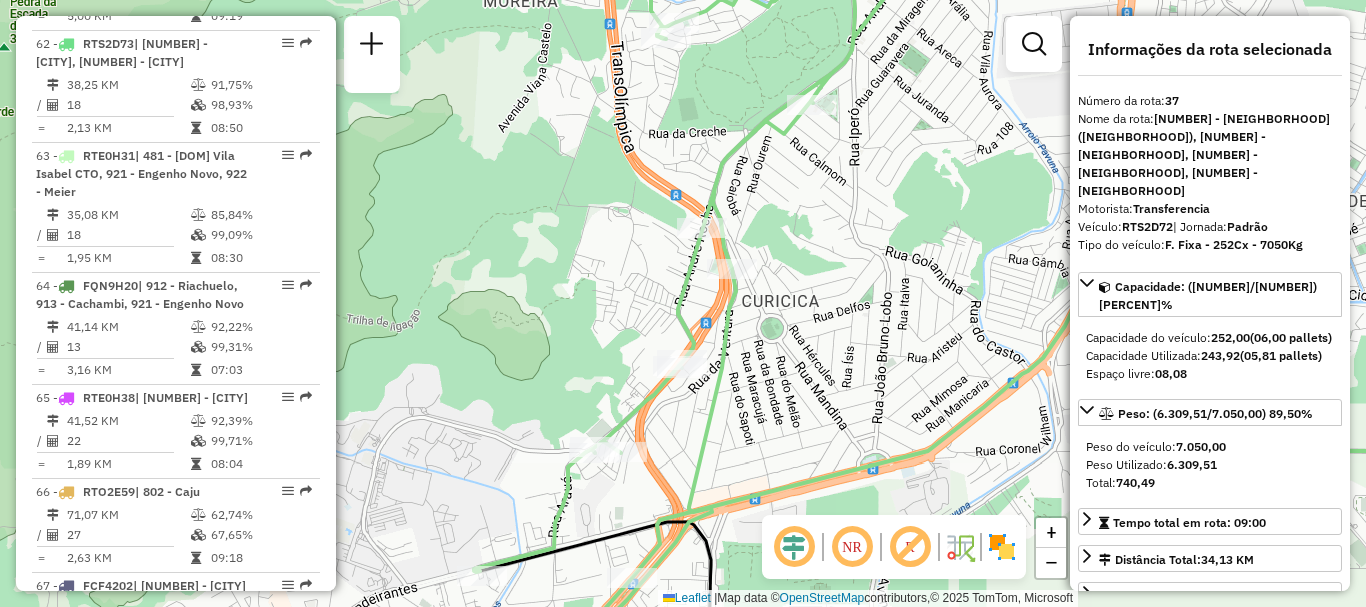 scroll, scrollTop: 9003, scrollLeft: 0, axis: vertical 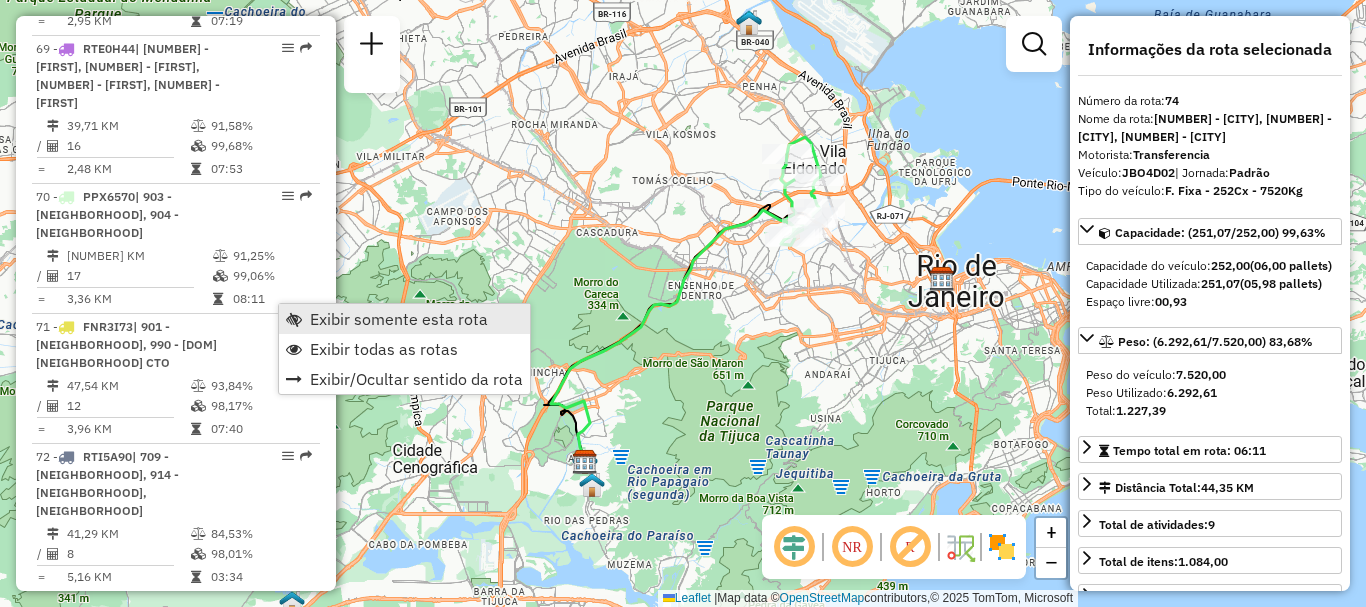 click on "Exibir somente esta rota" at bounding box center [399, 319] 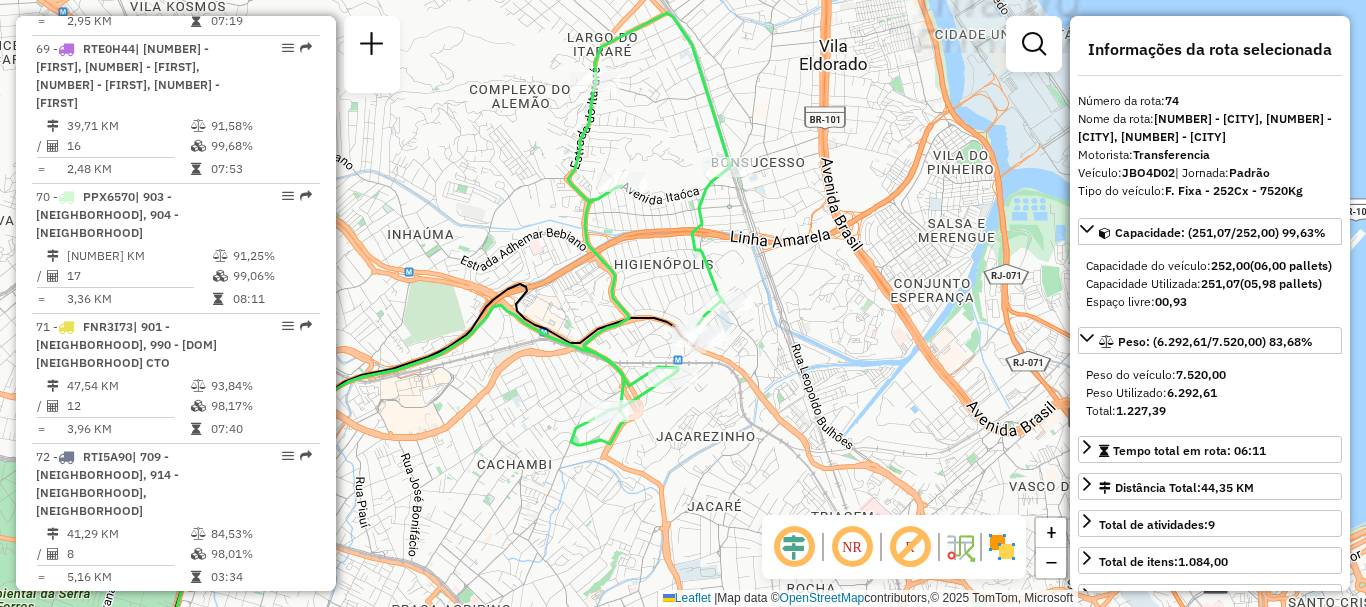 drag, startPoint x: 717, startPoint y: 224, endPoint x: 773, endPoint y: 283, distance: 81.34495 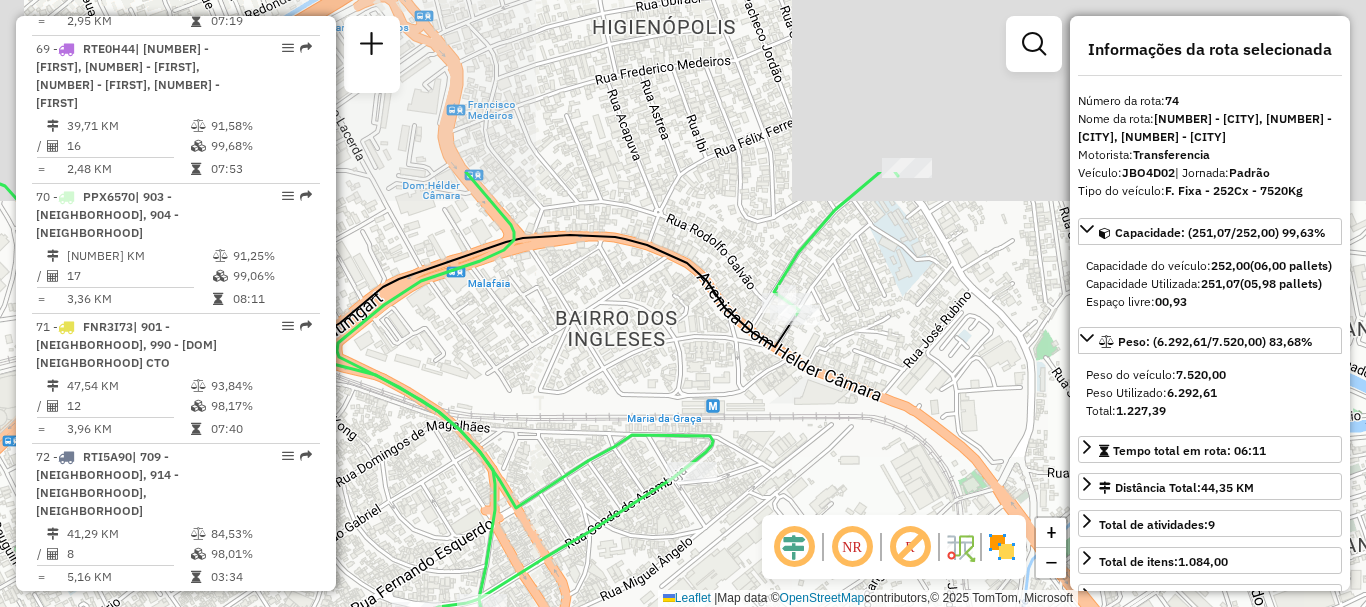 drag, startPoint x: 857, startPoint y: 230, endPoint x: 789, endPoint y: 463, distance: 242.72 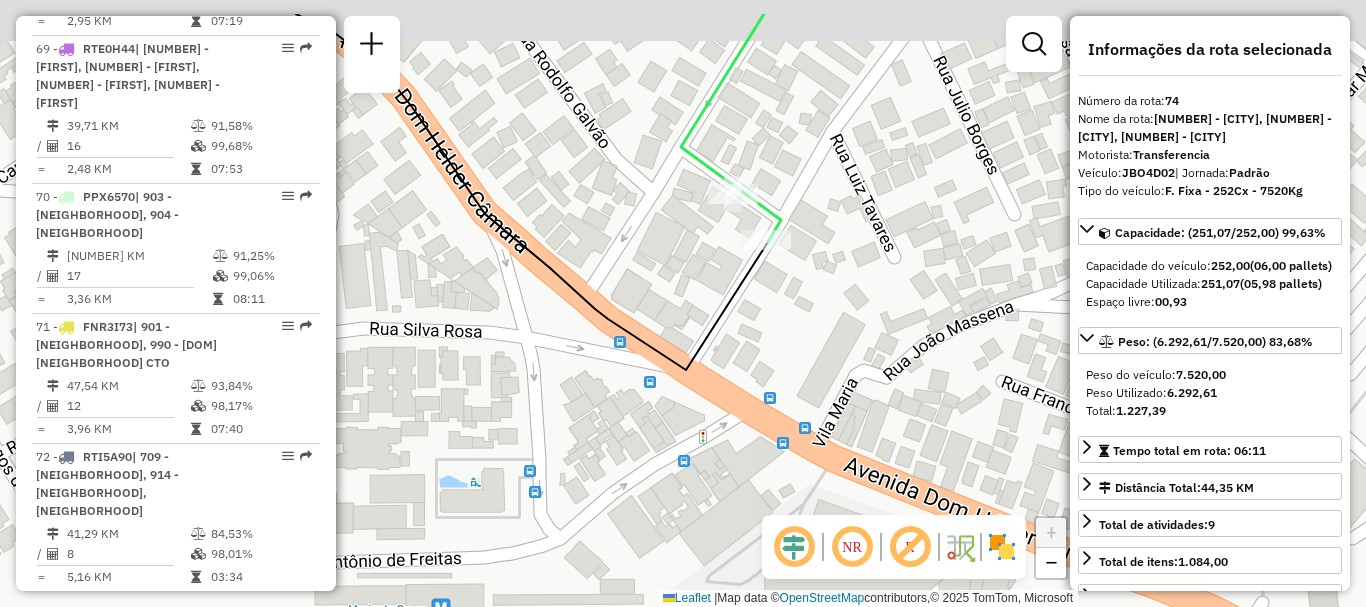 drag, startPoint x: 769, startPoint y: 209, endPoint x: 785, endPoint y: 302, distance: 94.36631 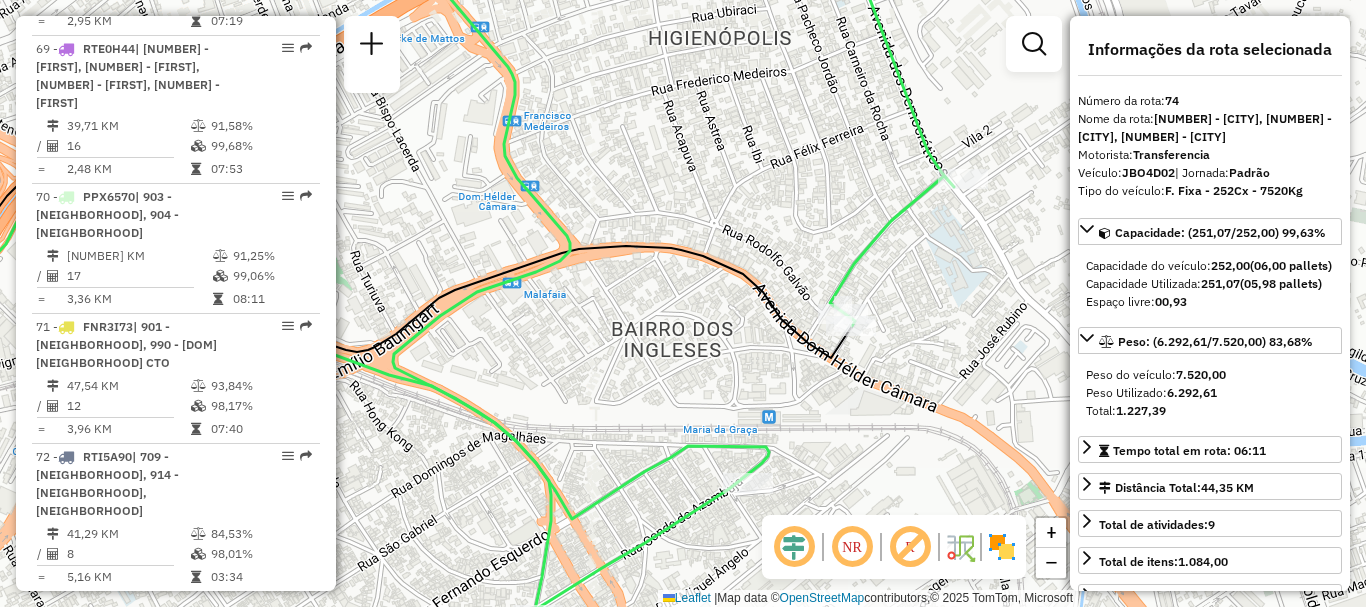 drag, startPoint x: 953, startPoint y: 252, endPoint x: 958, endPoint y: 306, distance: 54.230988 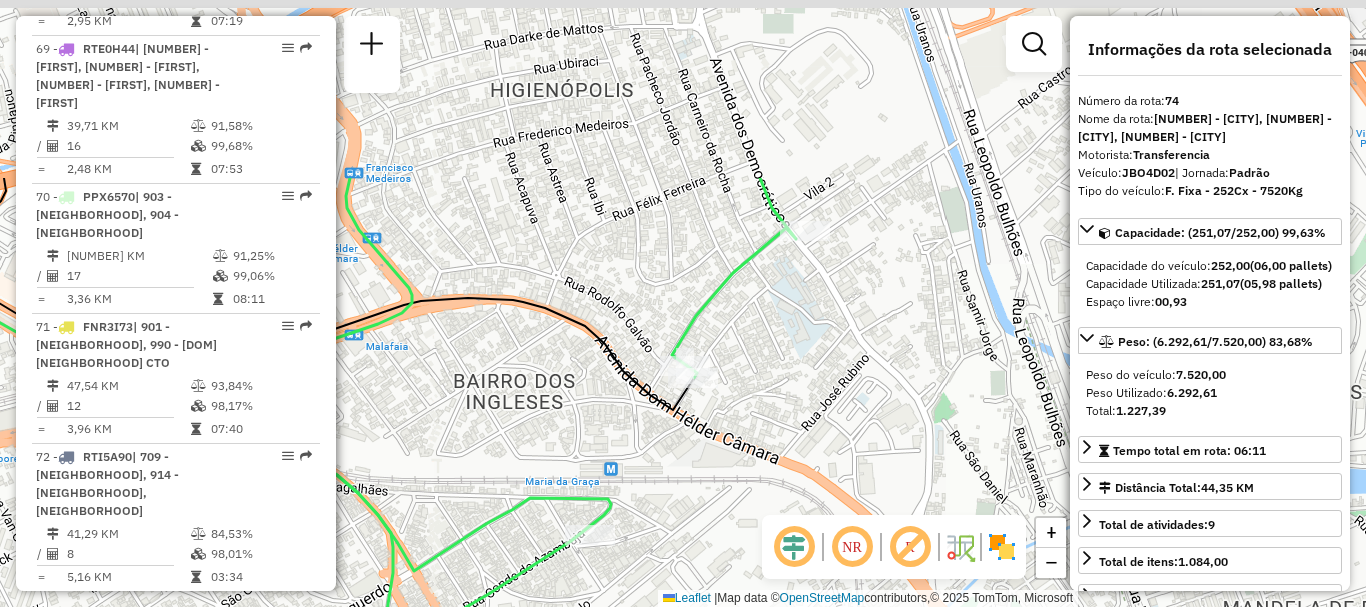 drag, startPoint x: 838, startPoint y: 273, endPoint x: 695, endPoint y: 519, distance: 284.5435 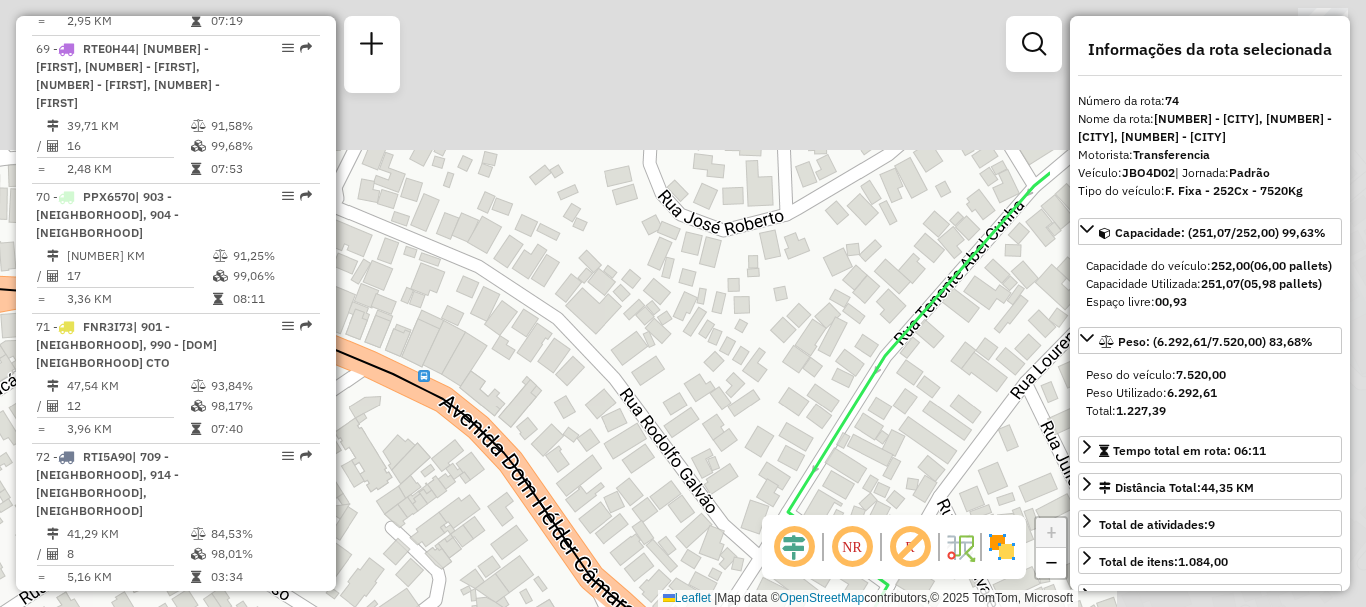 drag, startPoint x: 863, startPoint y: 277, endPoint x: 384, endPoint y: 436, distance: 504.69992 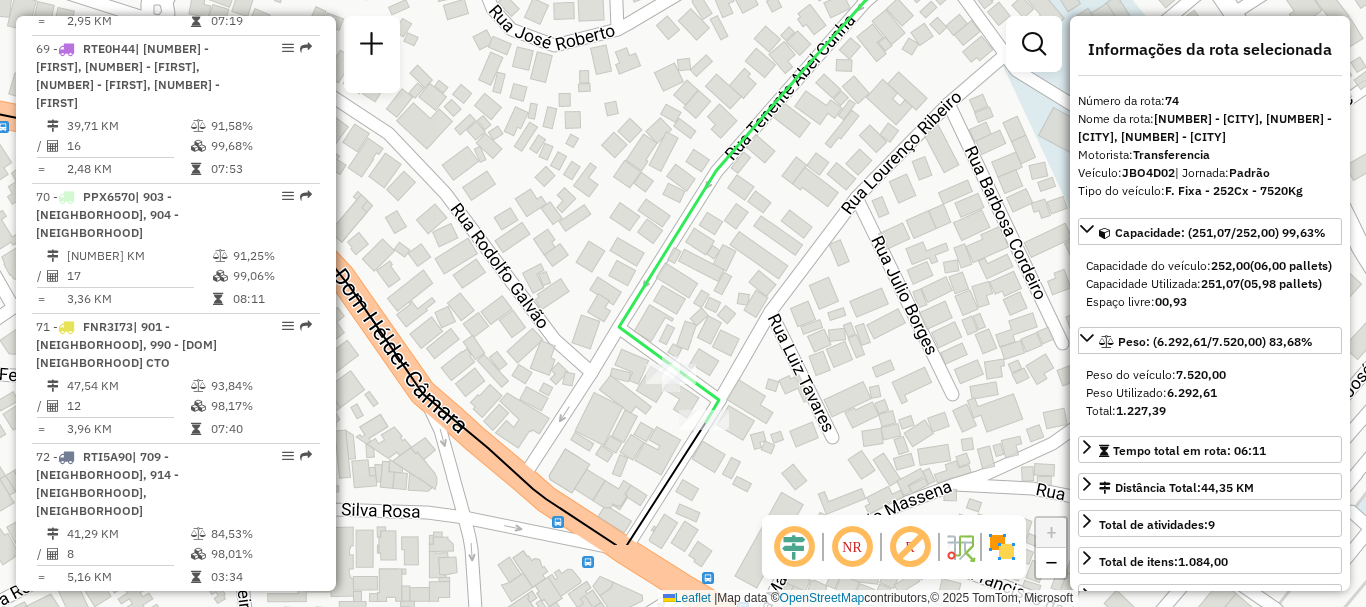 drag, startPoint x: 682, startPoint y: 450, endPoint x: 616, endPoint y: 288, distance: 174.92856 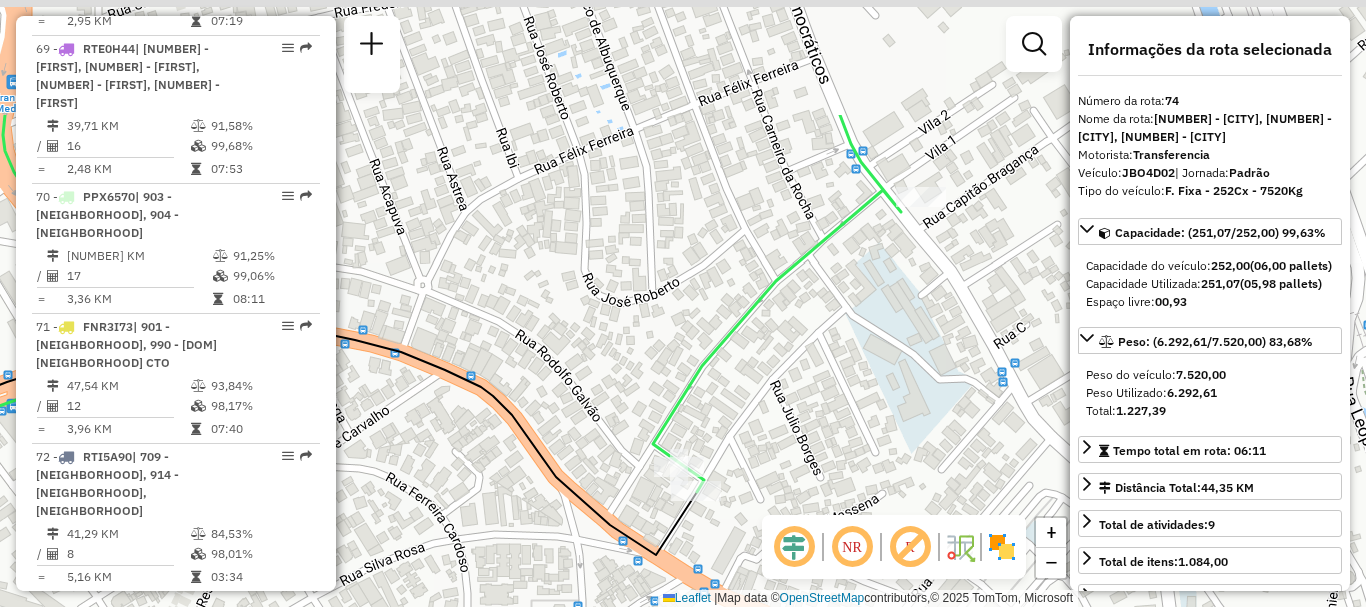 drag, startPoint x: 886, startPoint y: 191, endPoint x: 814, endPoint y: 334, distance: 160.10309 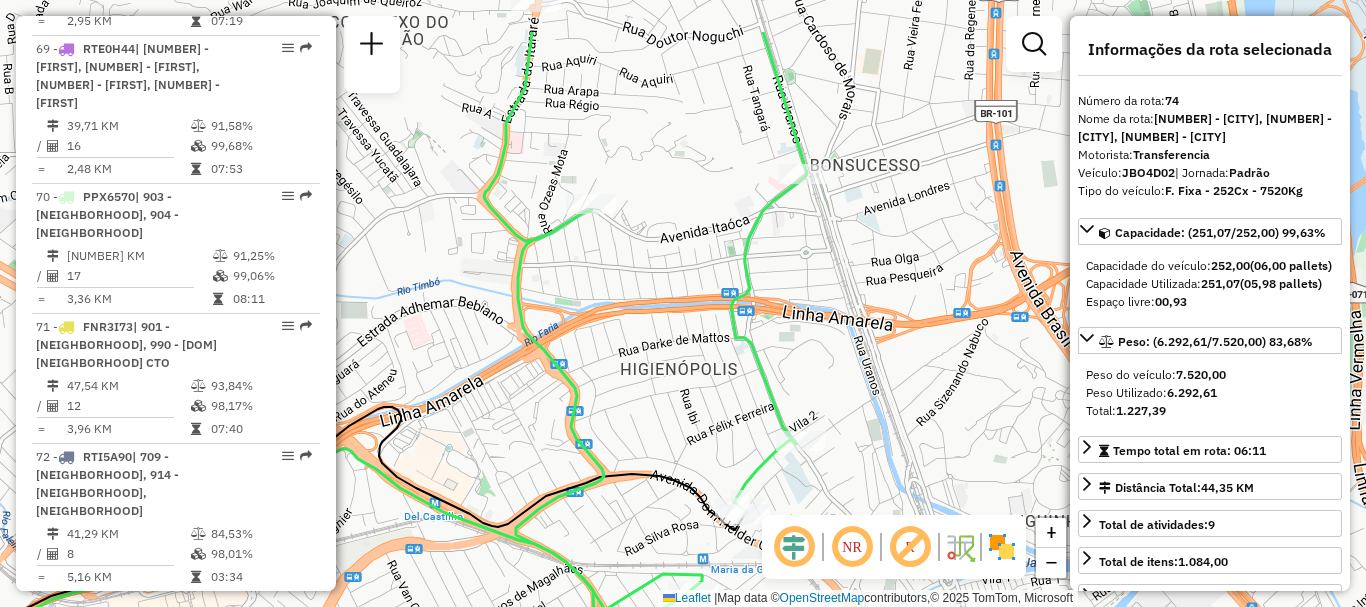drag, startPoint x: 820, startPoint y: 103, endPoint x: 805, endPoint y: 203, distance: 101.118744 